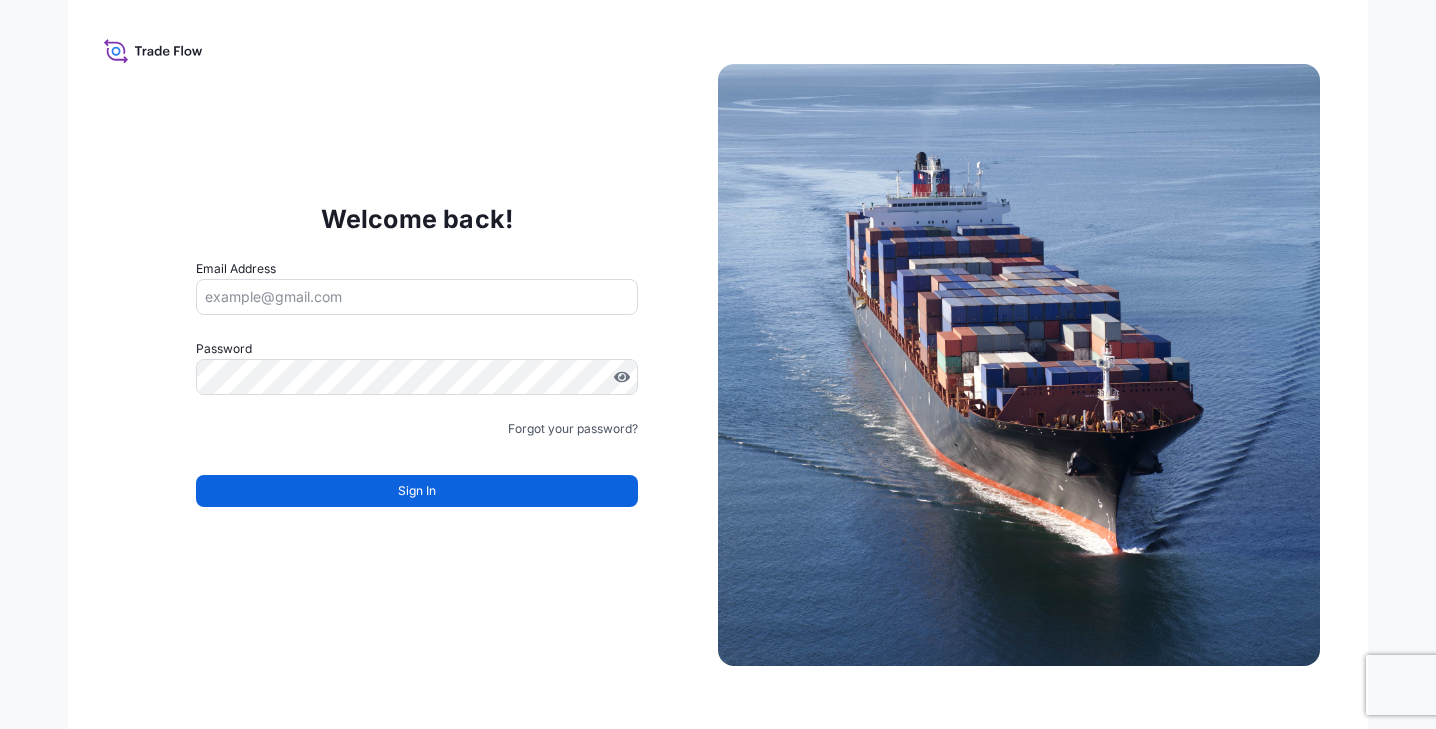 scroll, scrollTop: 0, scrollLeft: 0, axis: both 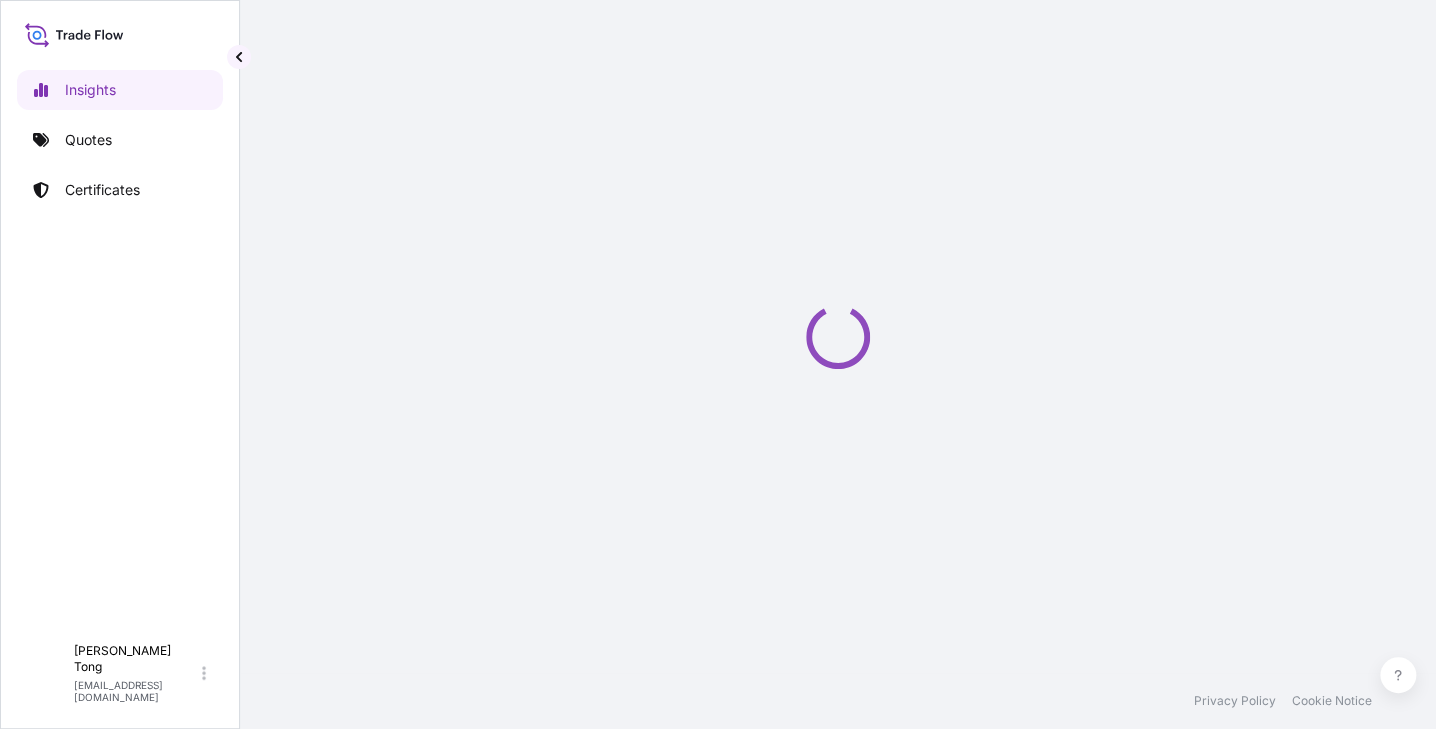 select on "2025" 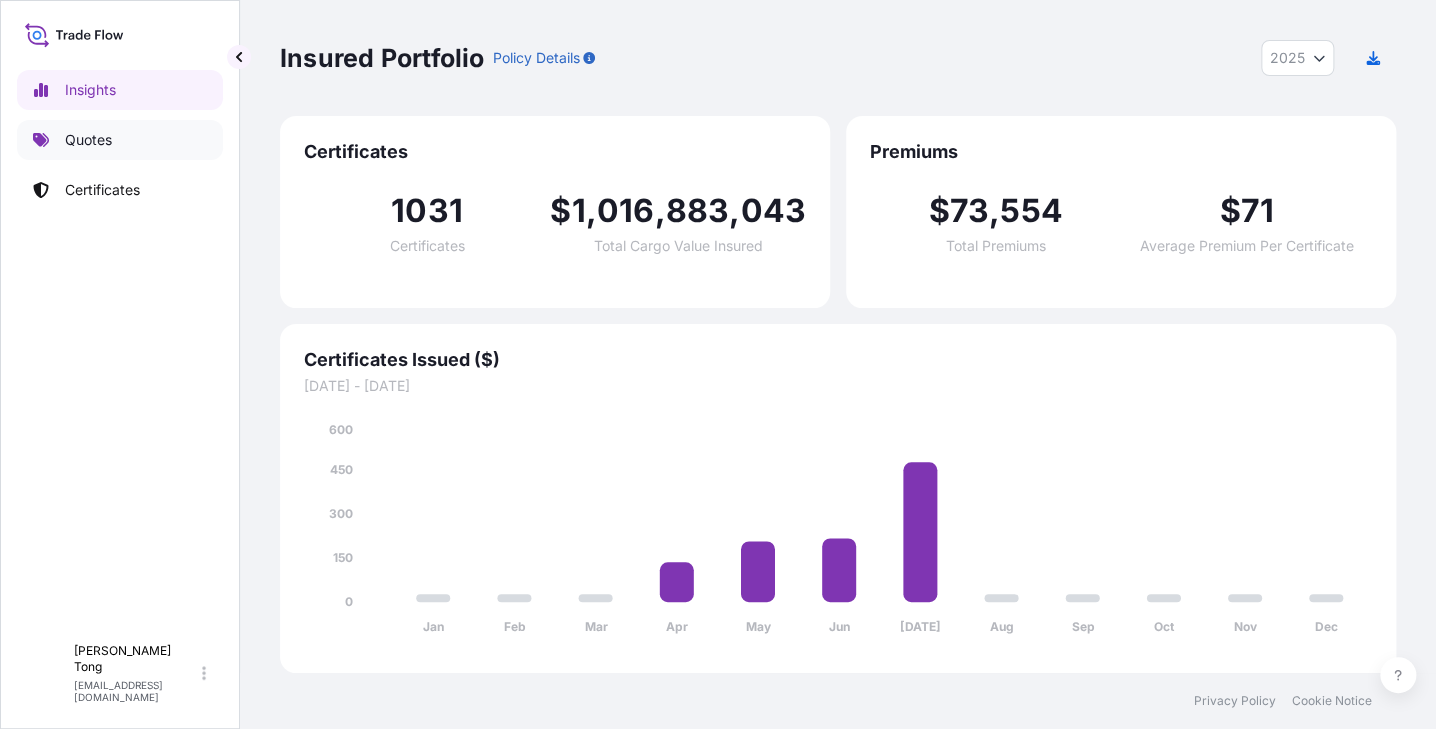 click on "Quotes" at bounding box center (88, 140) 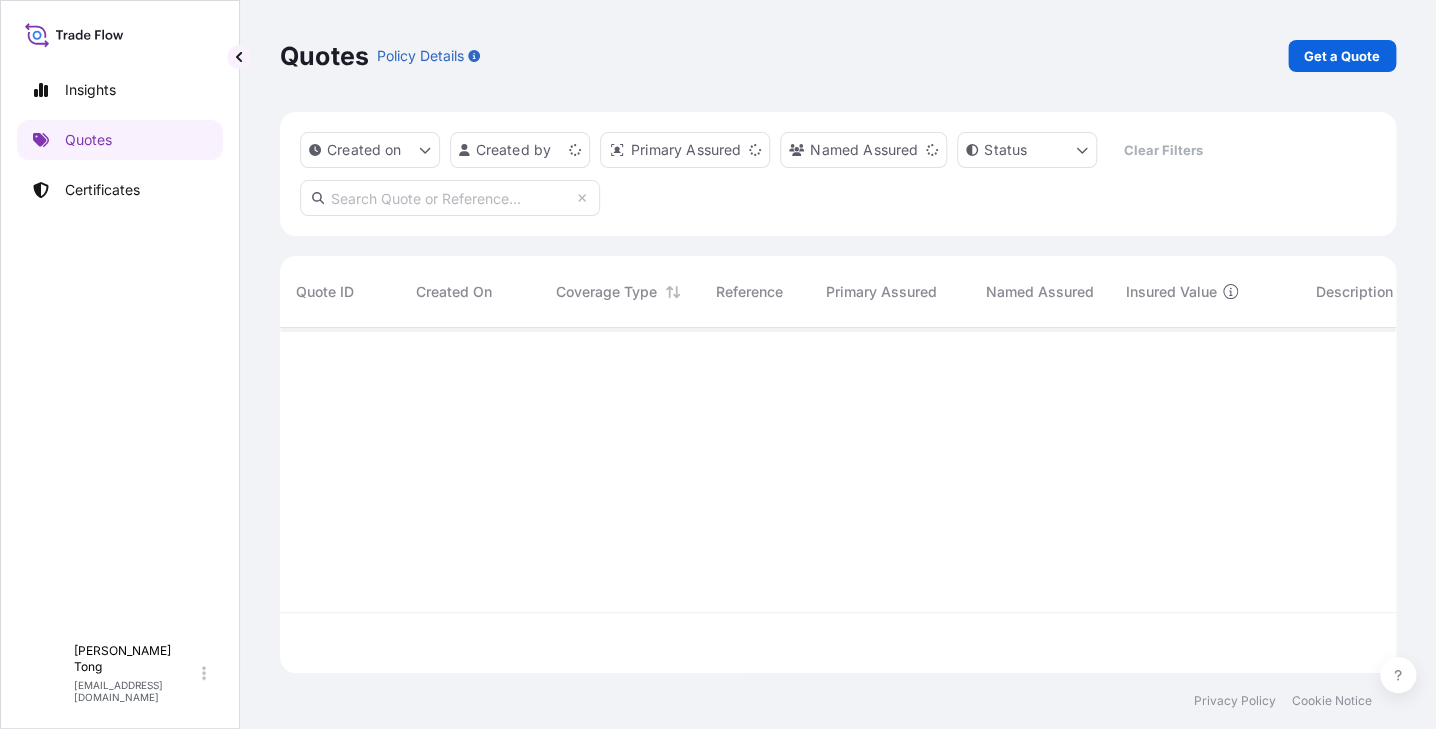 scroll, scrollTop: 20, scrollLeft: 21, axis: both 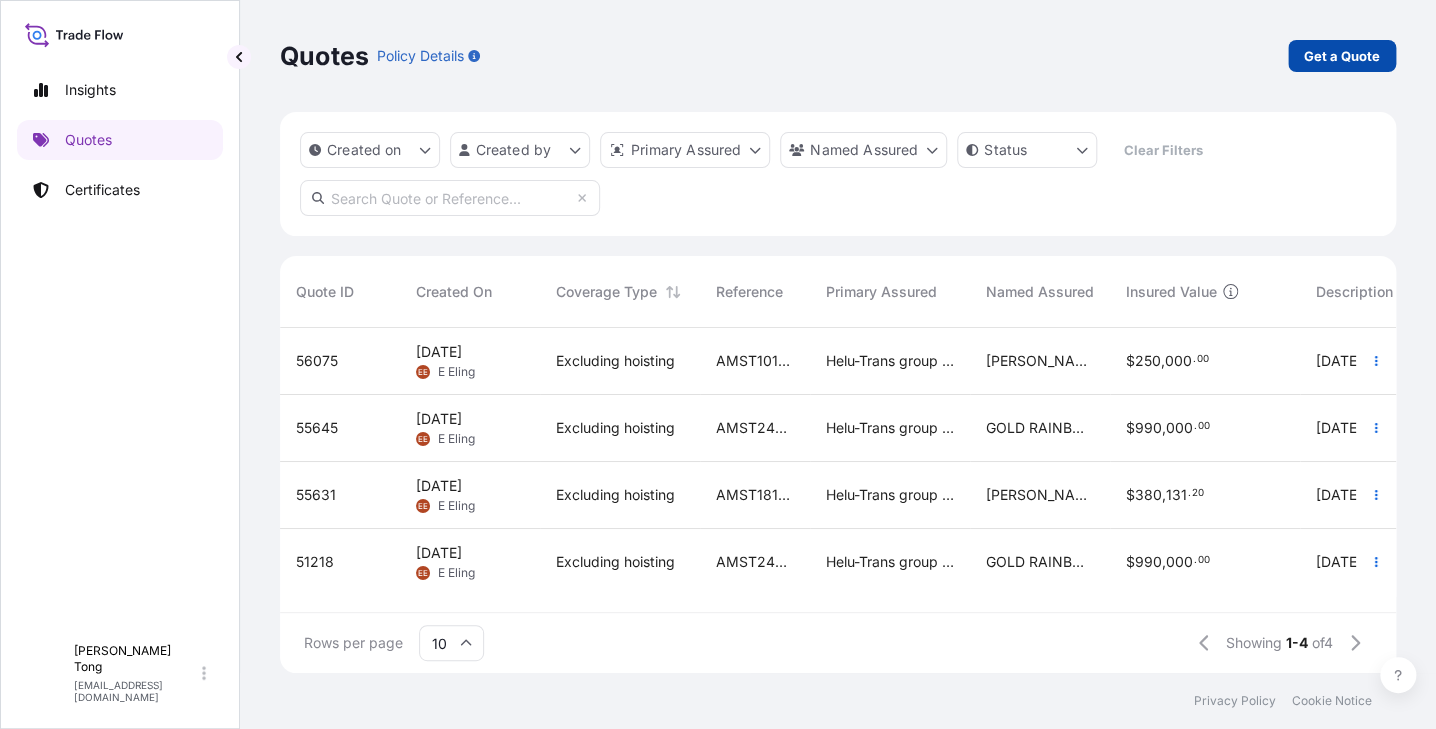 click on "Get a Quote" at bounding box center (1342, 56) 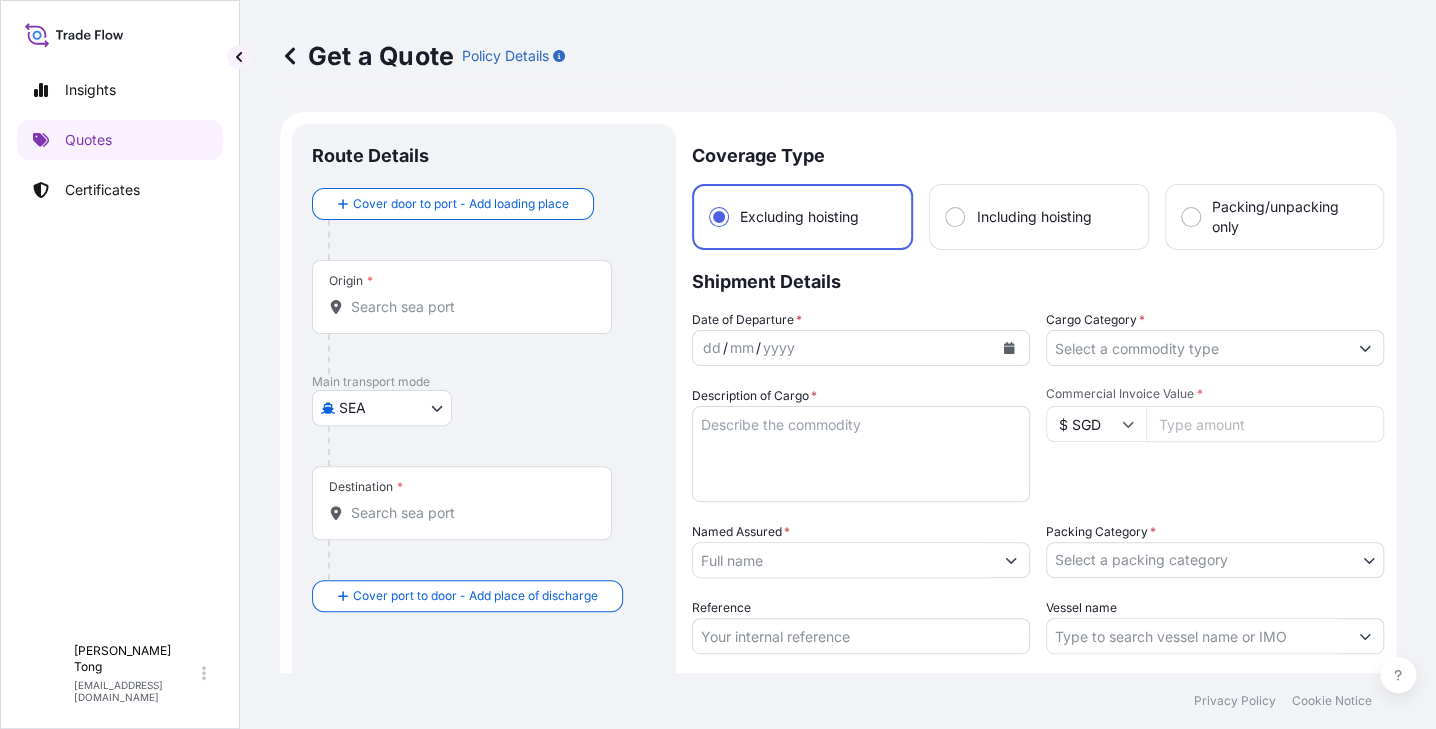 scroll, scrollTop: 31, scrollLeft: 0, axis: vertical 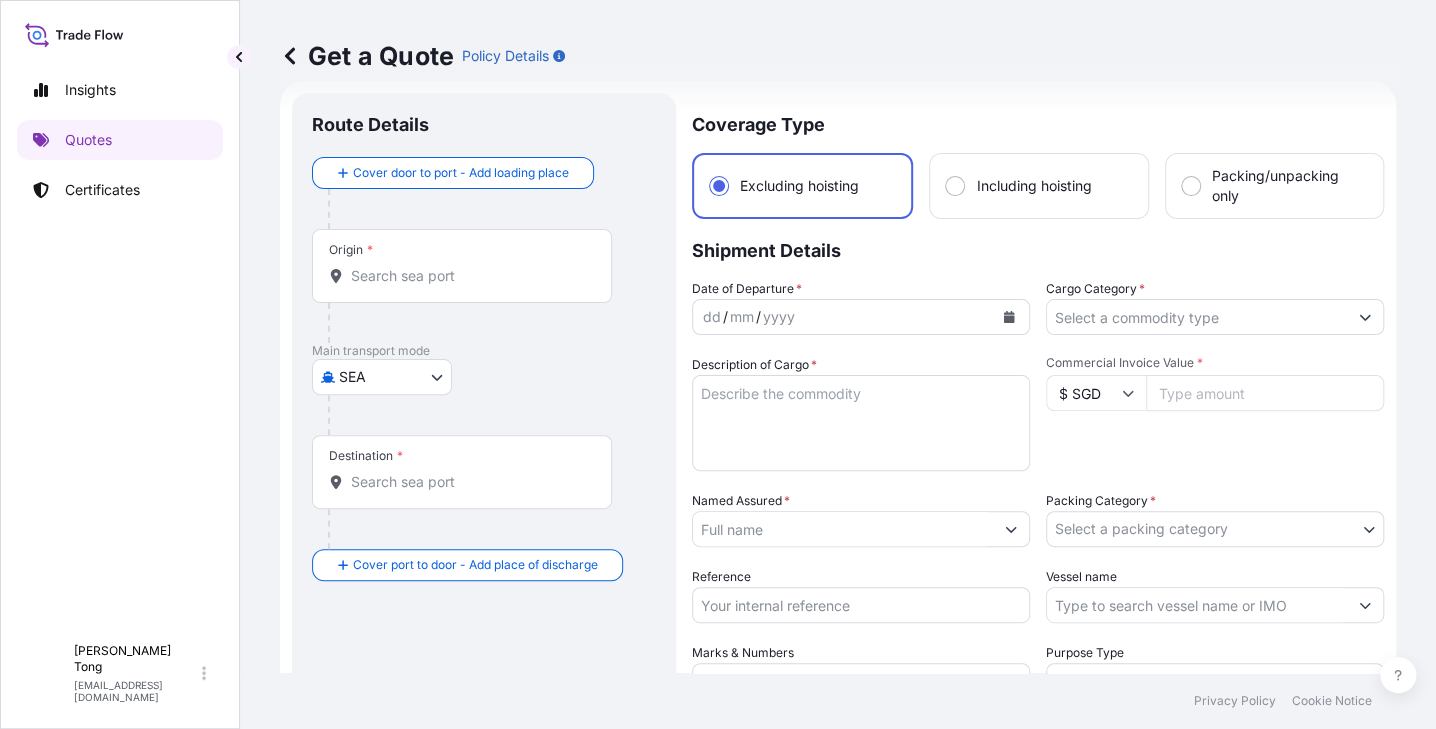 drag, startPoint x: 601, startPoint y: 354, endPoint x: 581, endPoint y: 371, distance: 26.24881 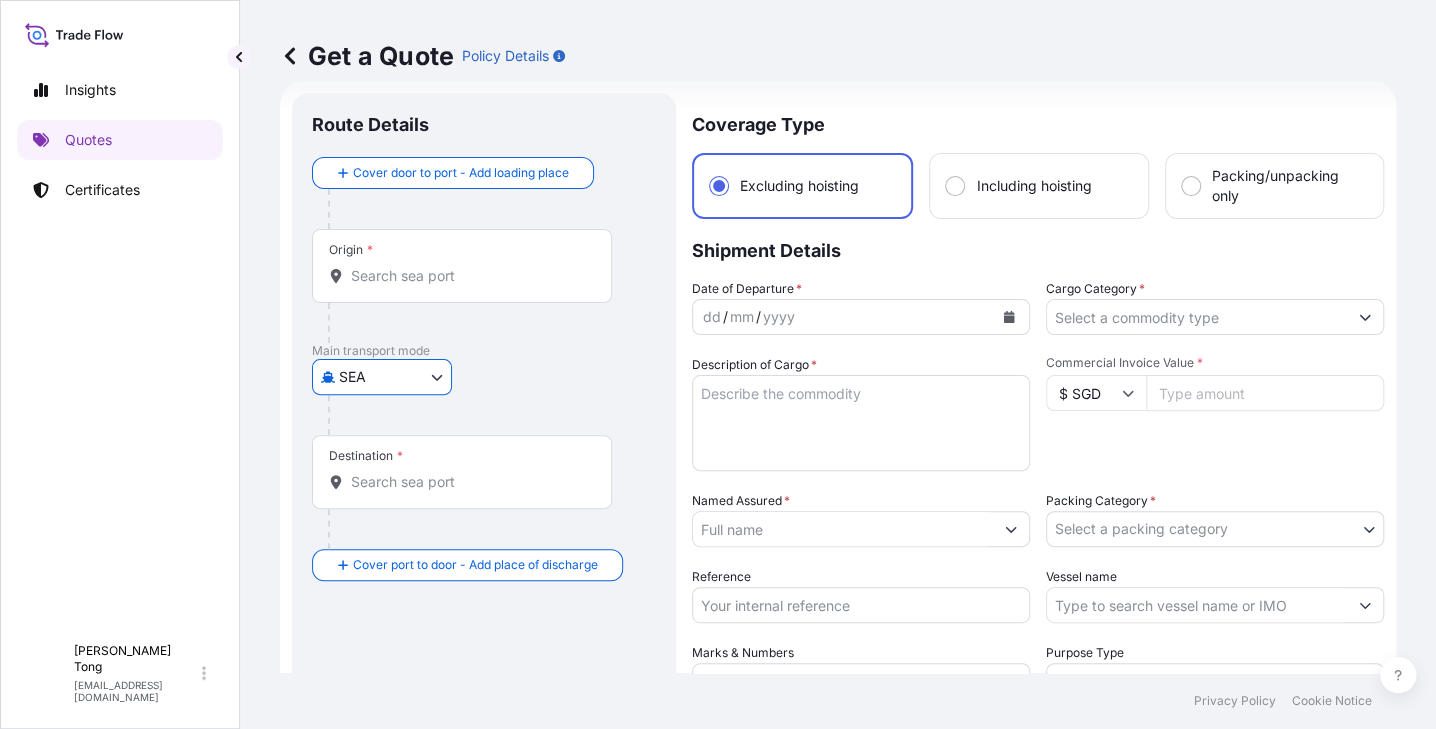 click on "Insights Quotes Certificates C Cathy   Tong cathytong@helutrans.com Get a Quote Policy Details Route Details   Cover door to port - Add loading place Place of loading Road / Inland Road / Inland Origin * Main transport mode SEA COURIER INSTALLATION LAND SEA AIR STORAGE Destination * Cover port to door - Add place of discharge Road / Inland Road / Inland Place of Discharge Coverage Type Excluding hoisting Including hoisting Packing/unpacking only Shipment Details Date of Departure * dd / mm / yyyy Cargo Category * Description of Cargo * Commercial Invoice Value   * $ SGD Named Assured * Packing Category * Select a packing category AGENT CO-OWNER OWNER Various Reference Vessel name Marks & Numbers Purpose Type Select purpose type Transit Storage Installation Conservation Standard Liability Offering Select standard liability offering Yes No Claims Handler Location Select claims handler location Hong Kong Singapore Letter of Credit This shipment has a letter of credit Letter of credit * Get a Quote
0" at bounding box center (718, 364) 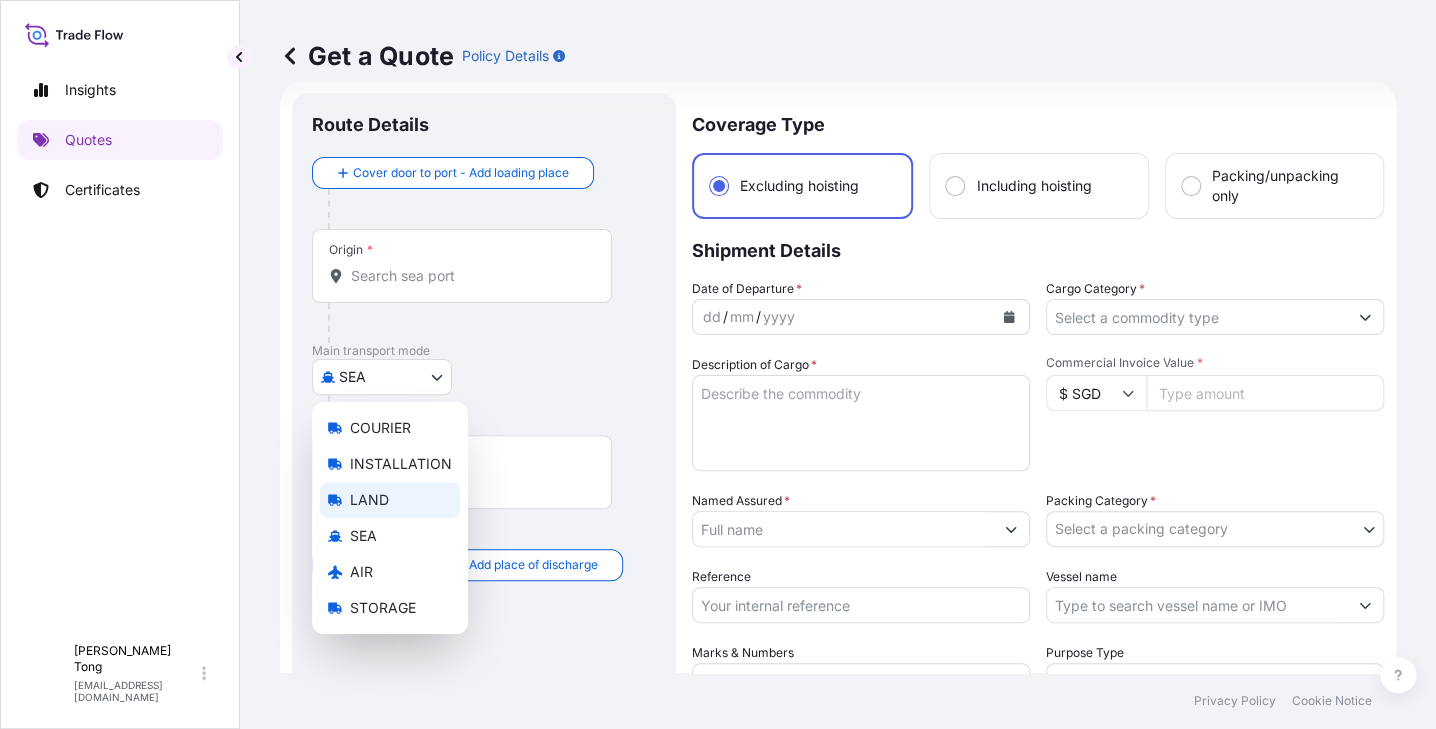 click on "LAND" at bounding box center (390, 500) 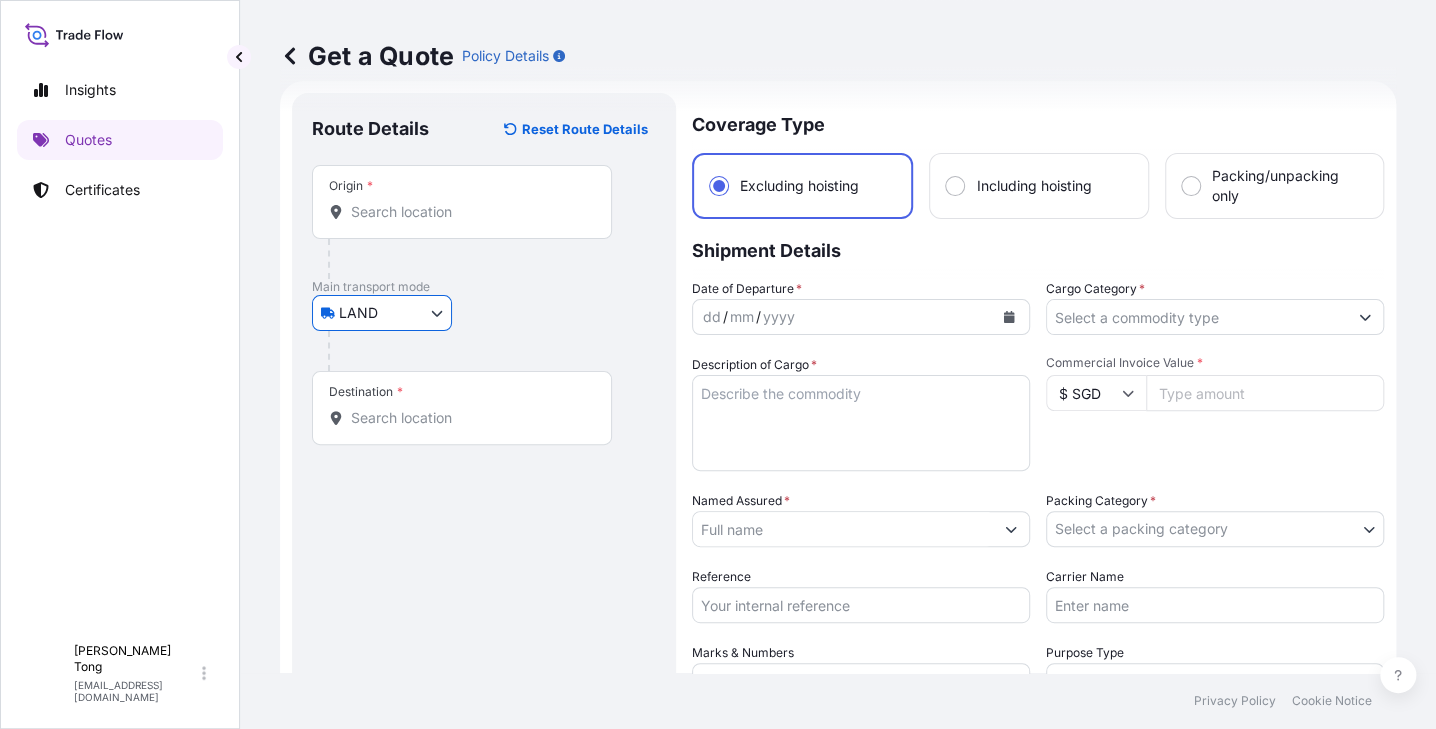 click on "Origin *" at bounding box center [469, 212] 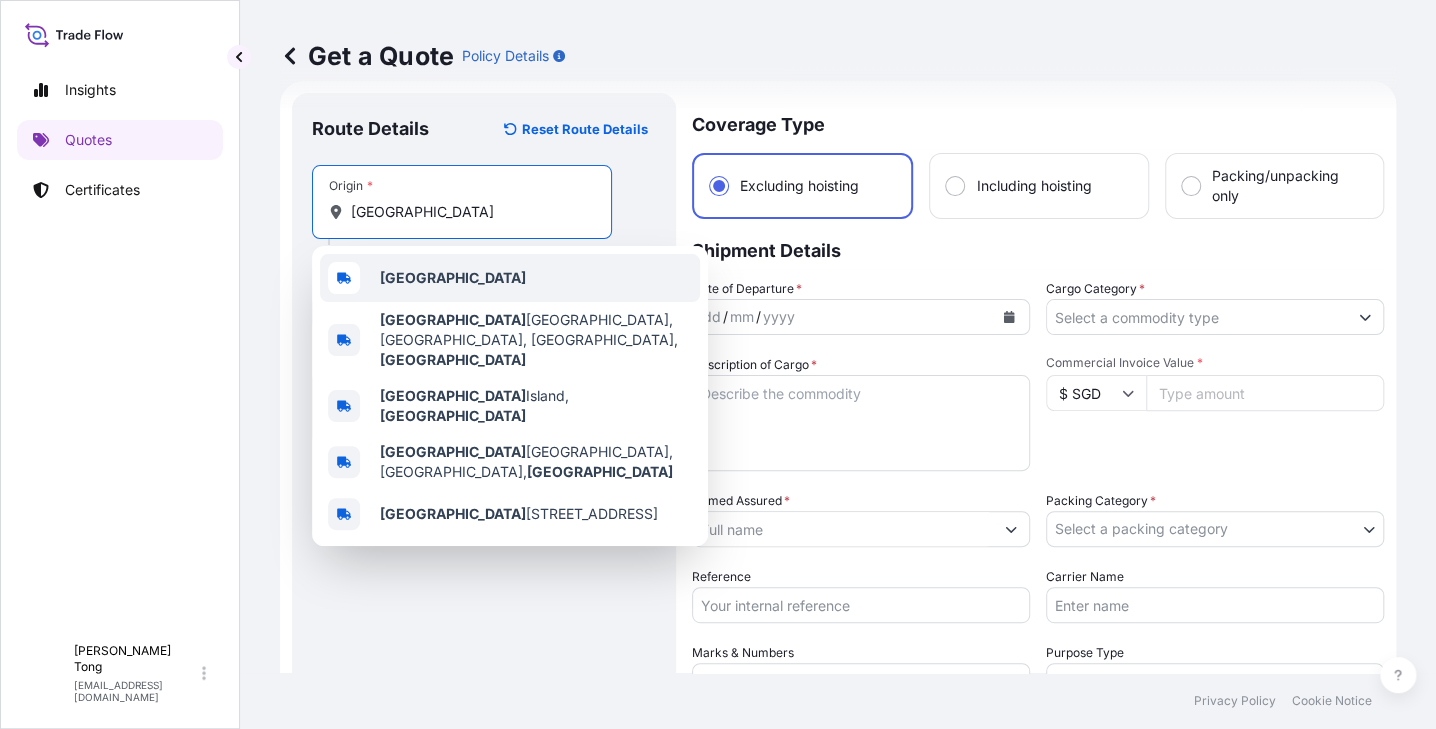 click on "Hong Kong" at bounding box center (510, 278) 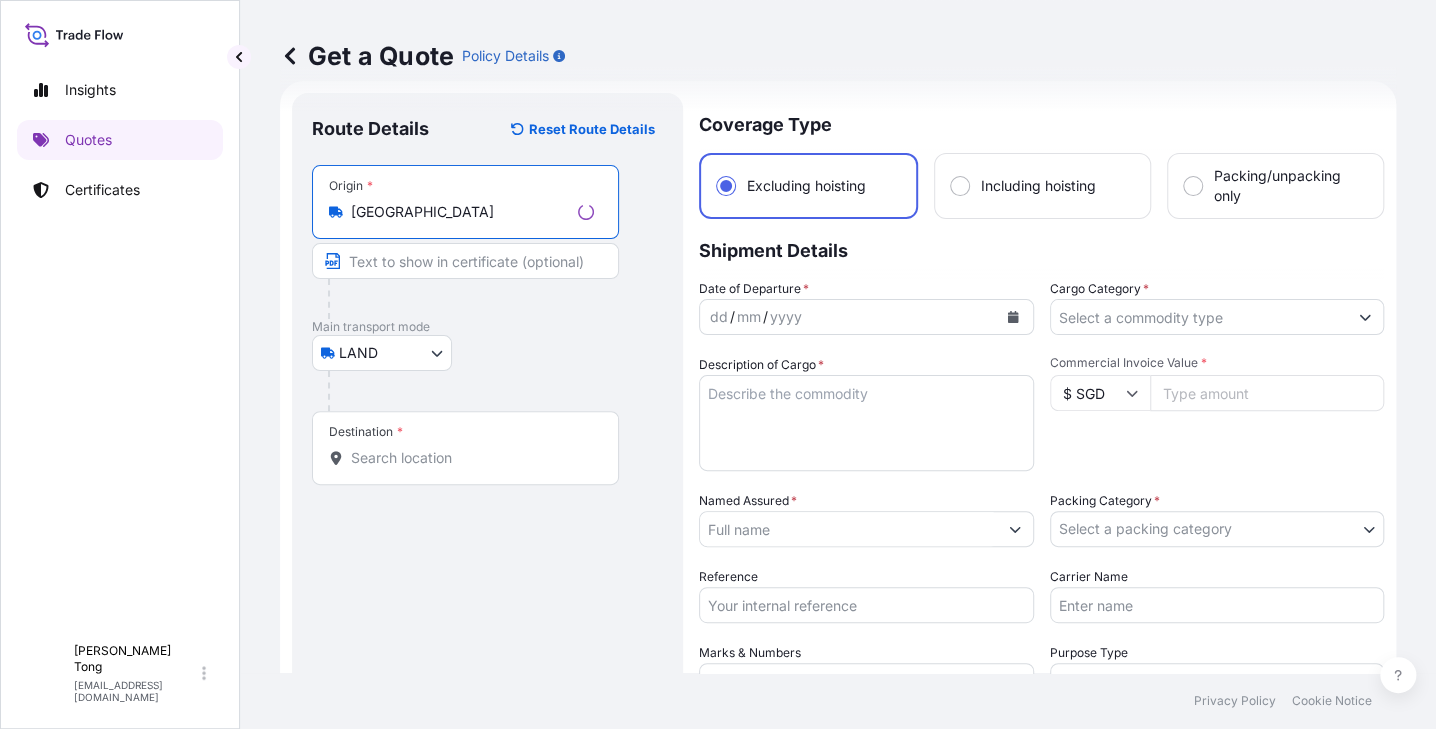 type on "Hong Kong" 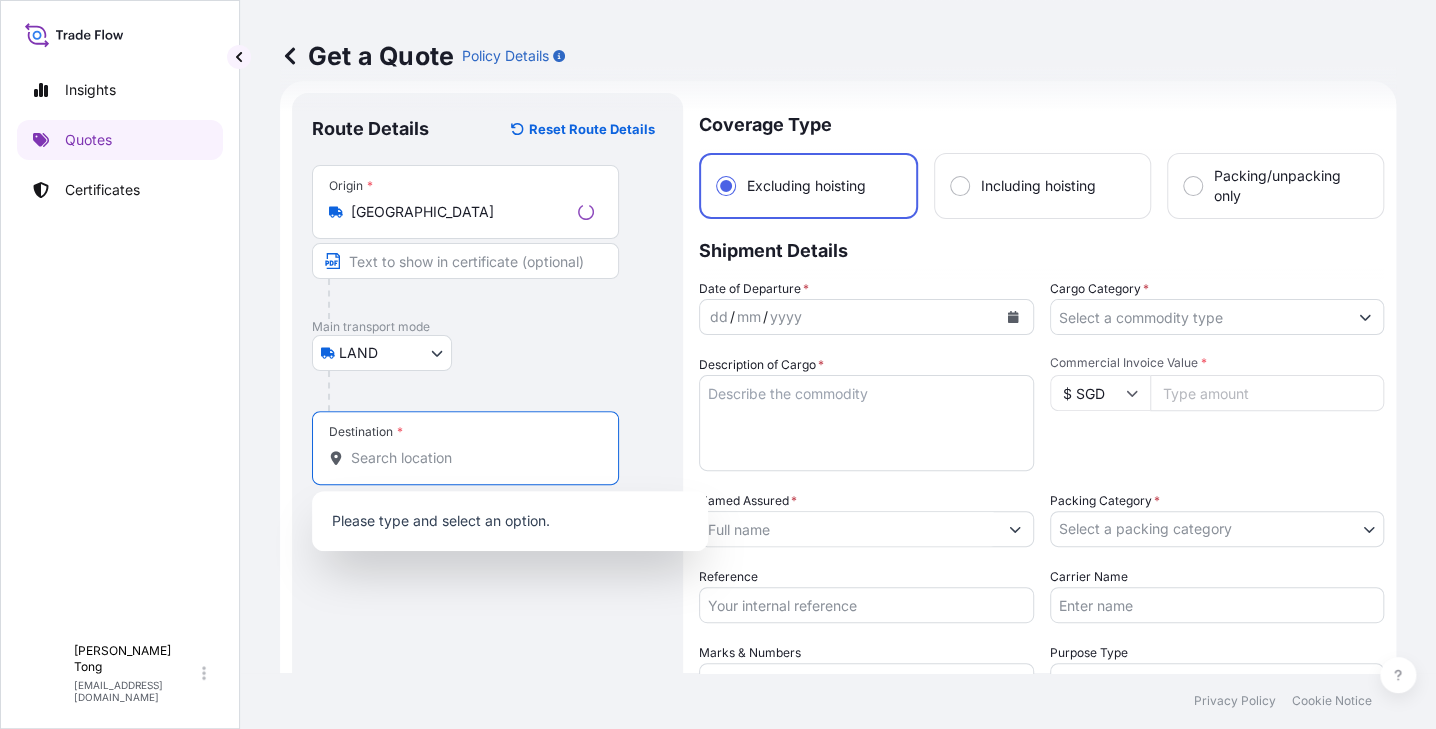 click on "Destination *" at bounding box center (472, 458) 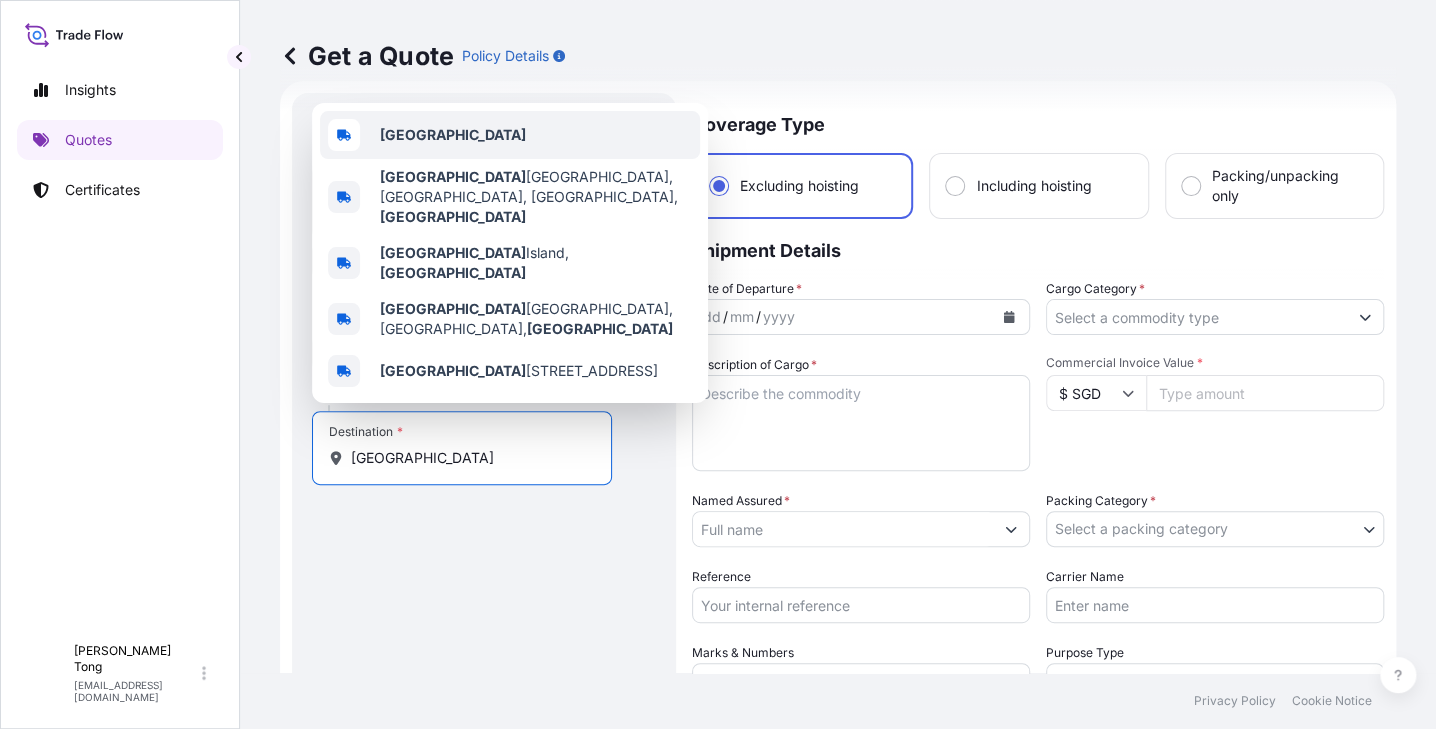 click on "Hong Kong" at bounding box center (510, 135) 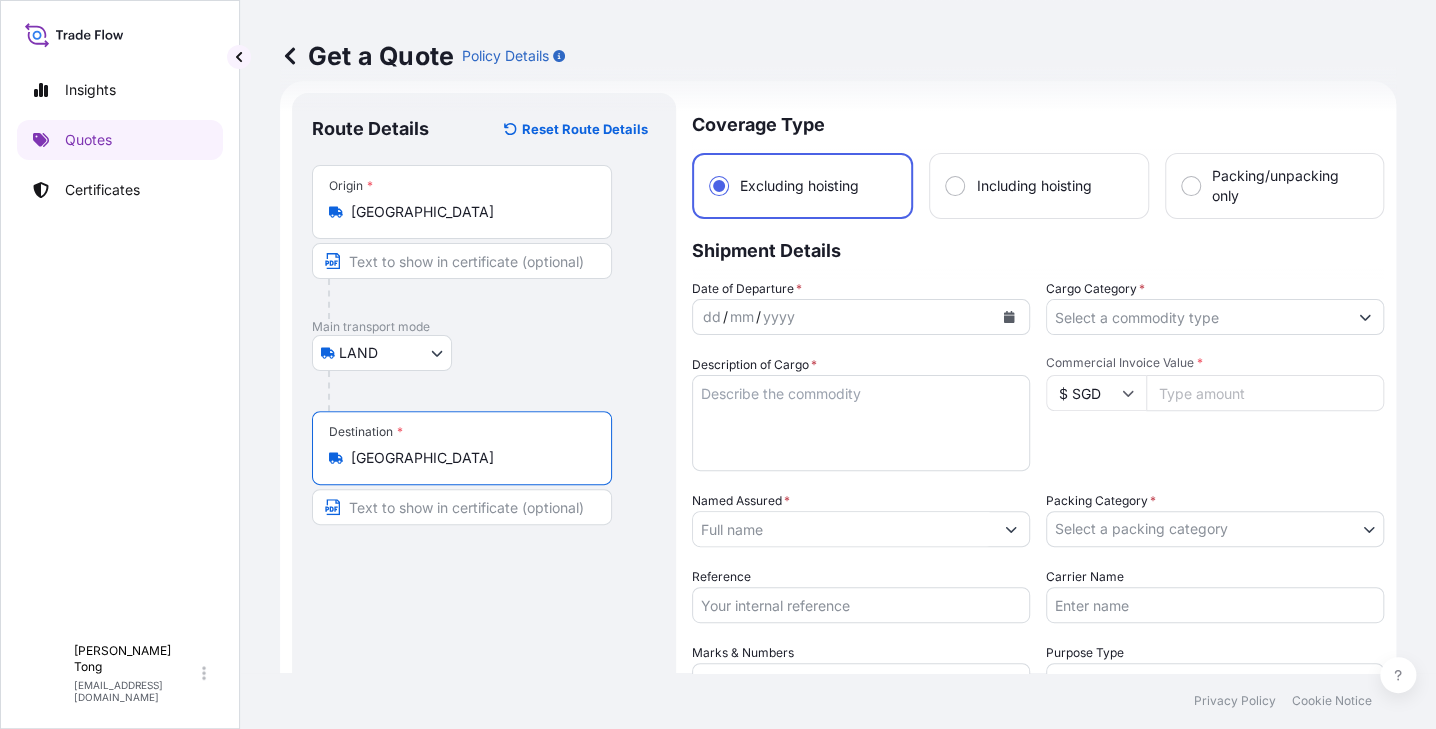 type on "Hong Kong" 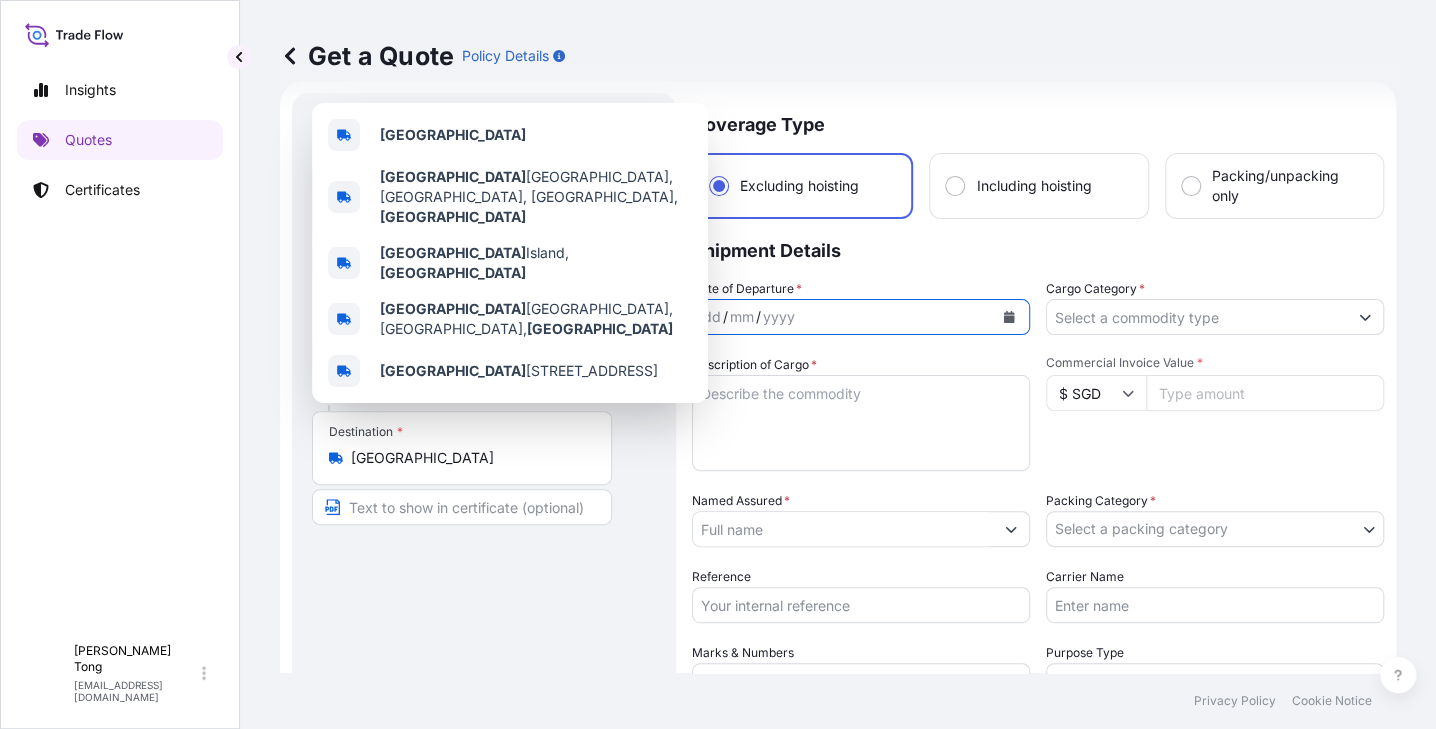 click at bounding box center [1009, 317] 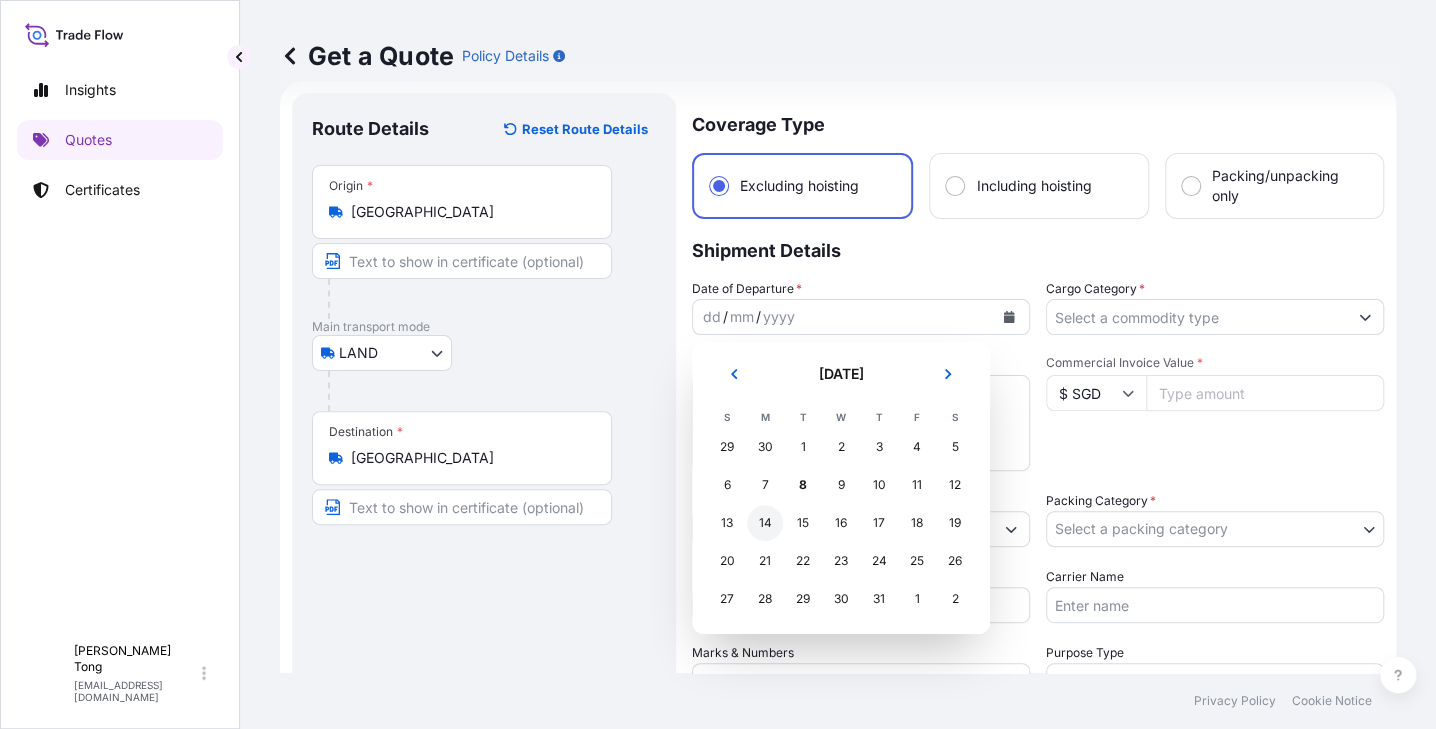 click on "14" at bounding box center (765, 523) 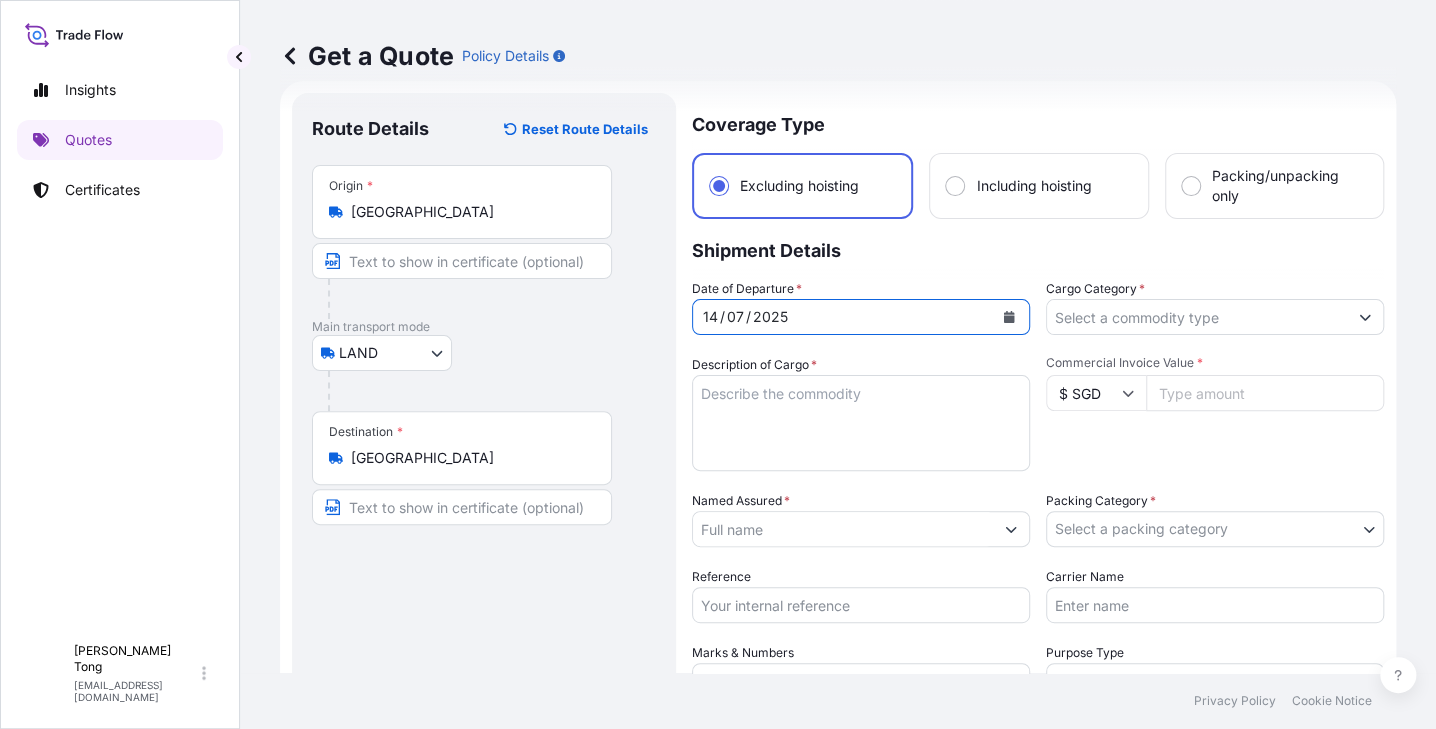 click on "Cargo Category *" at bounding box center (1197, 317) 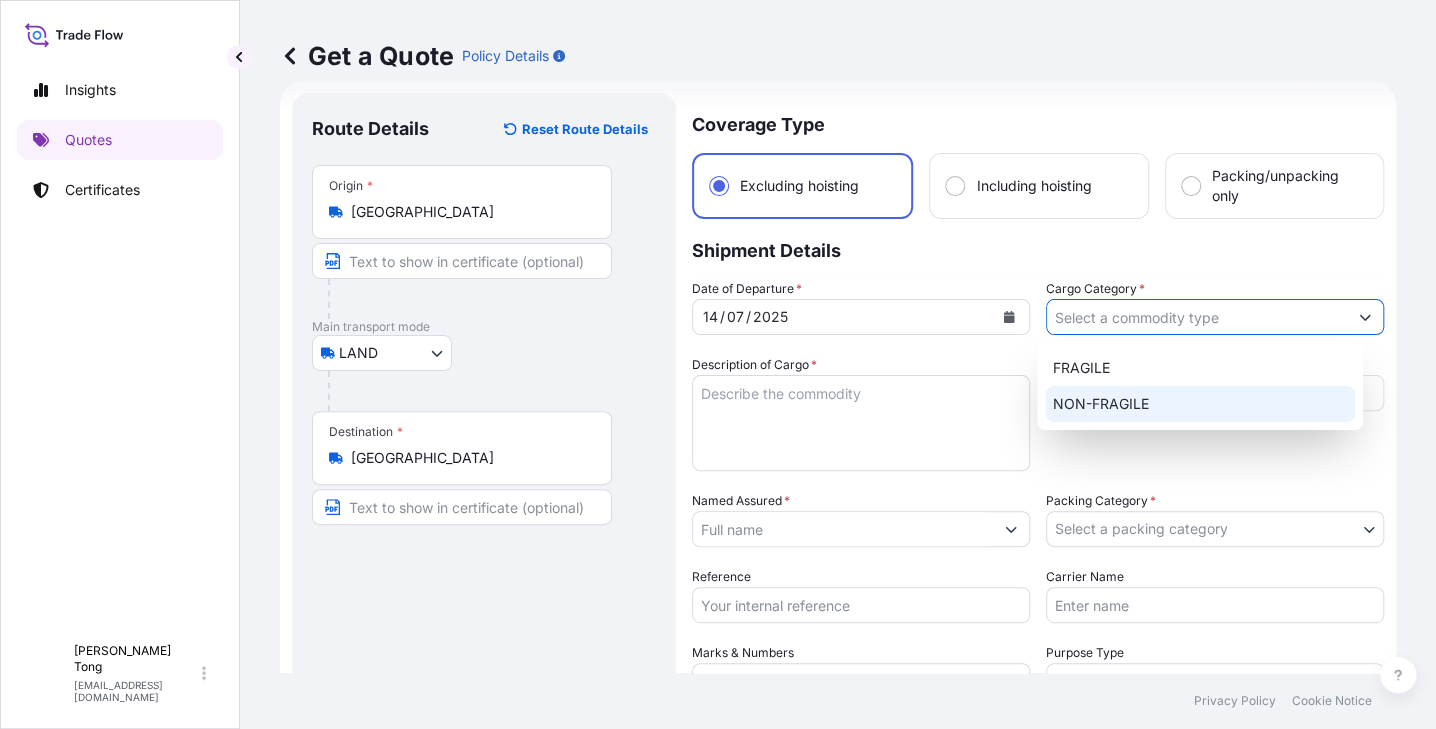click on "NON-FRAGILE" at bounding box center (1200, 404) 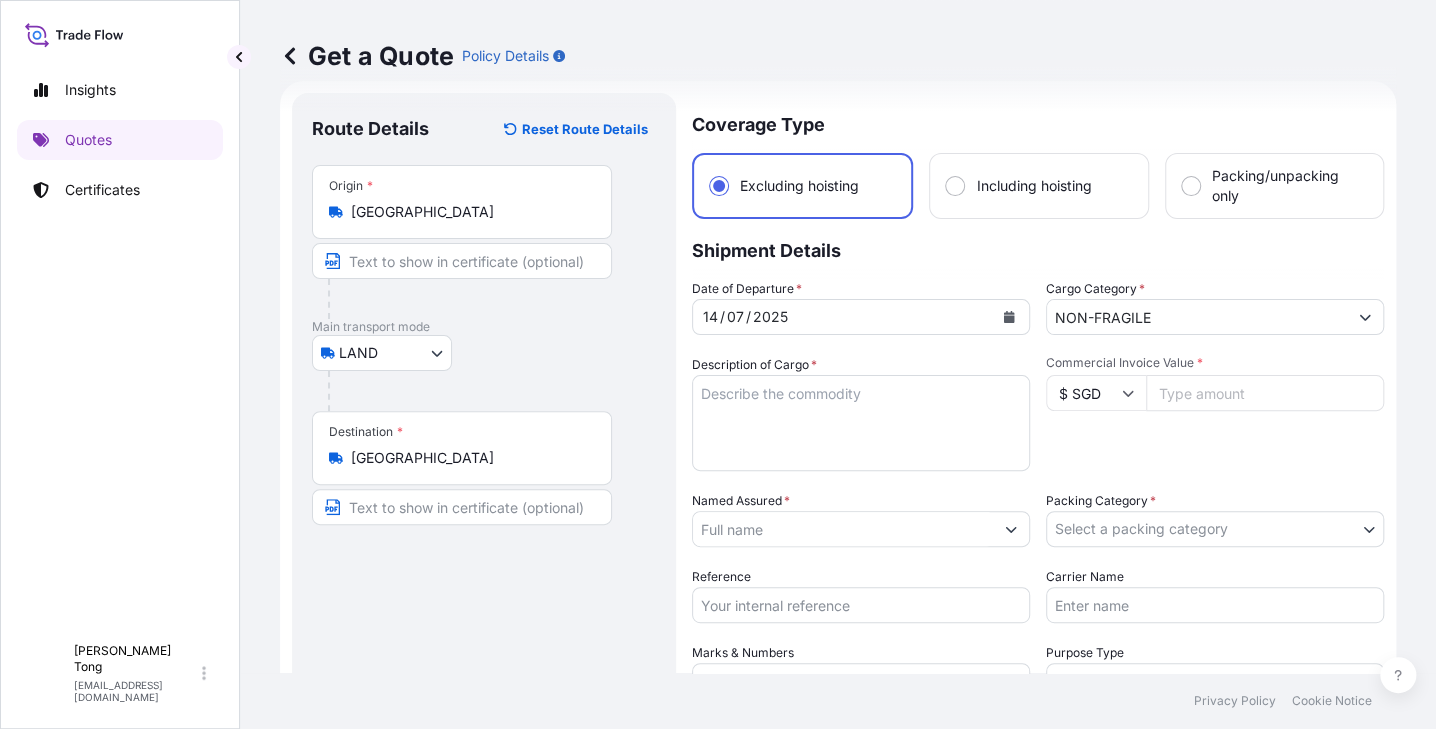 click 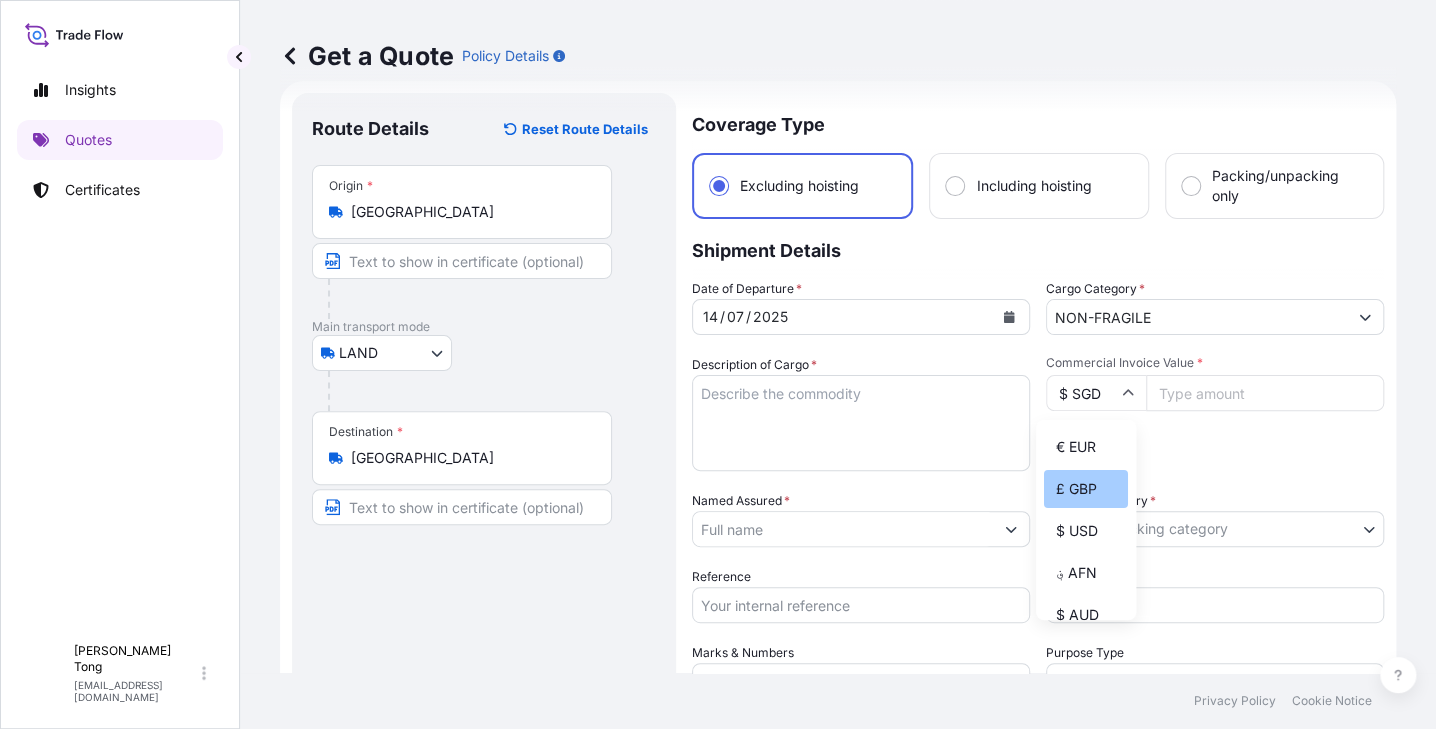 click on "£ GBP" at bounding box center [1086, 489] 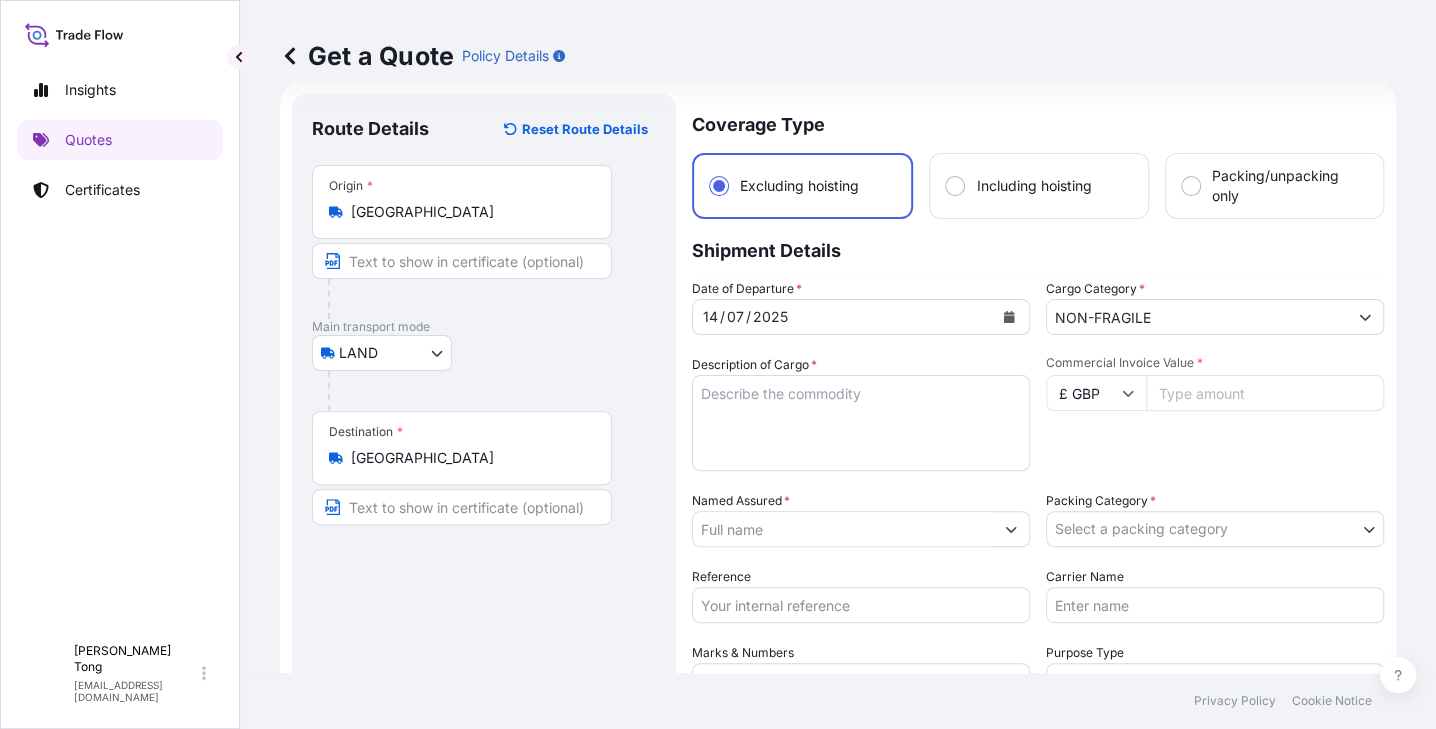 click on "Commercial Invoice Value   *" at bounding box center [1265, 393] 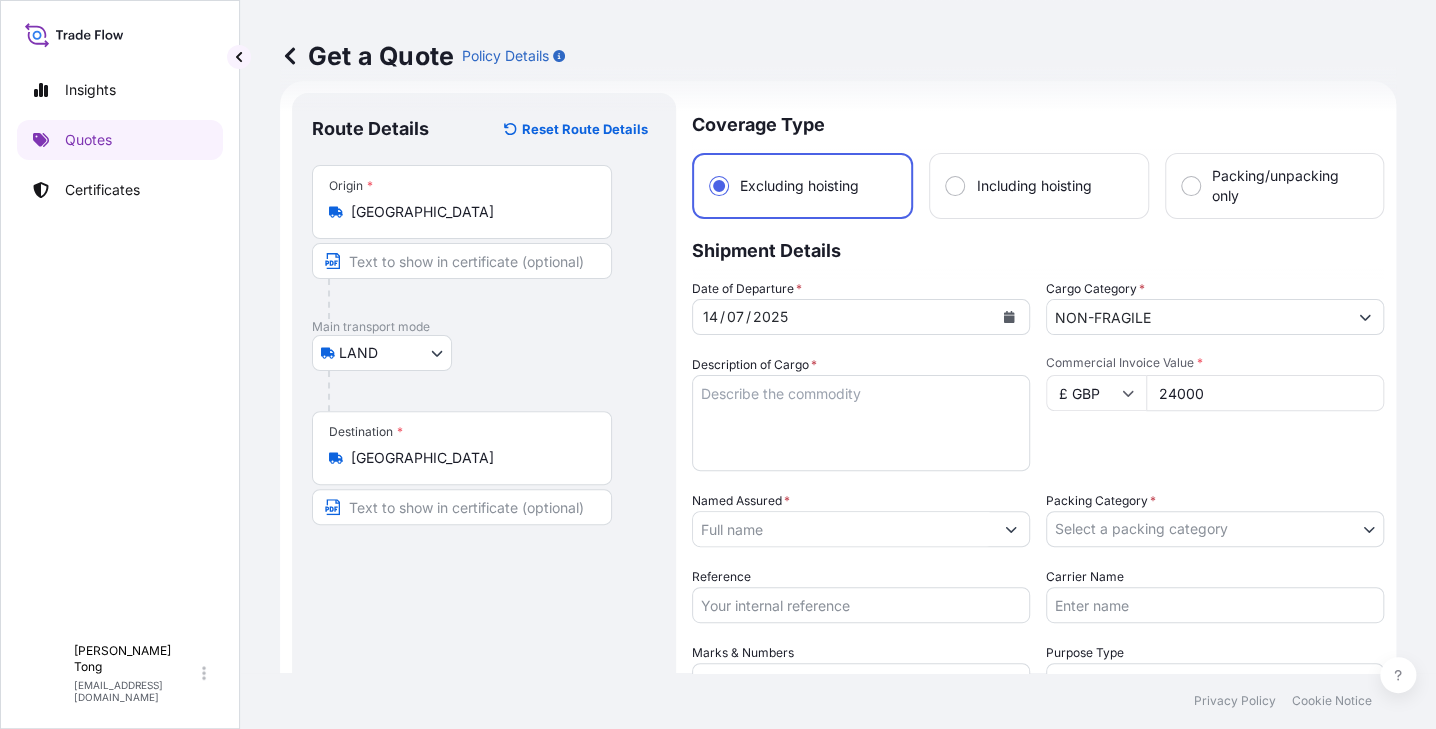 type on "24000" 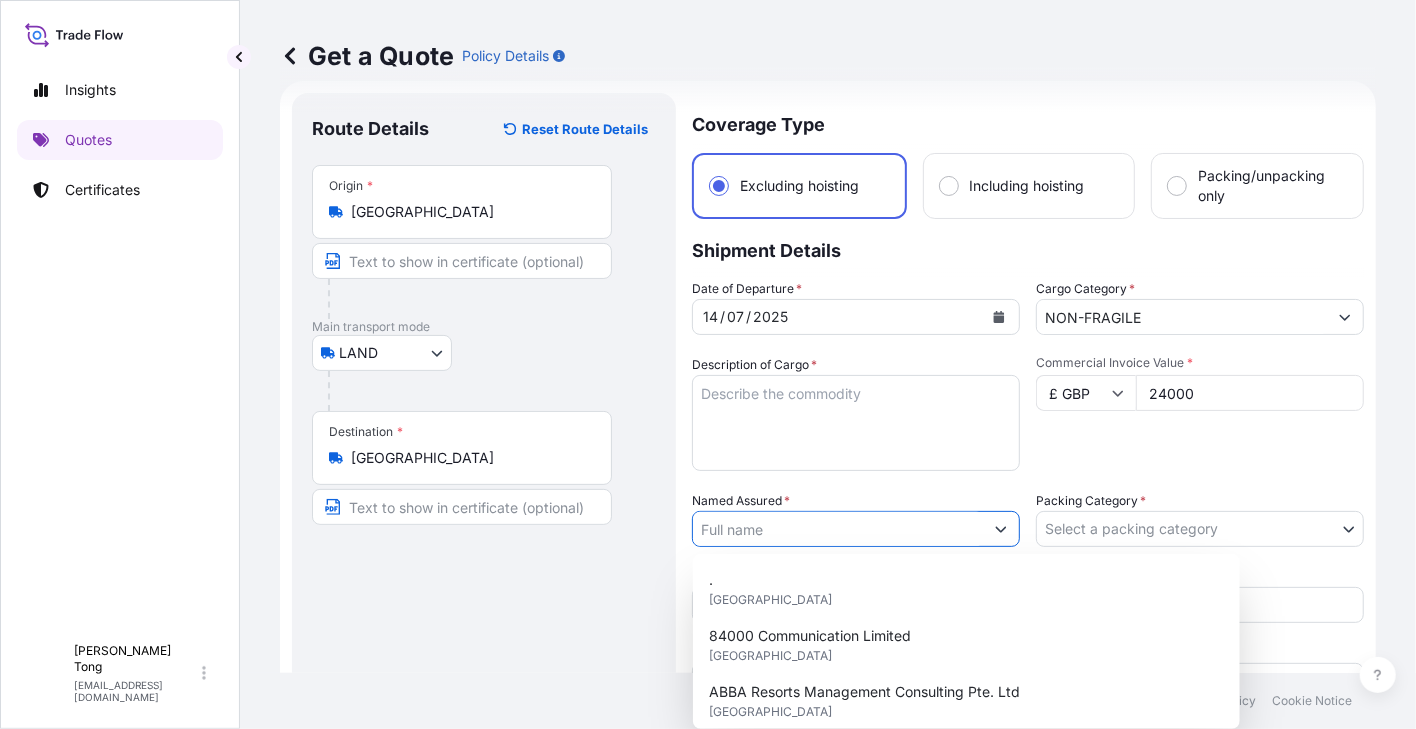 paste on "Soobin Yang" 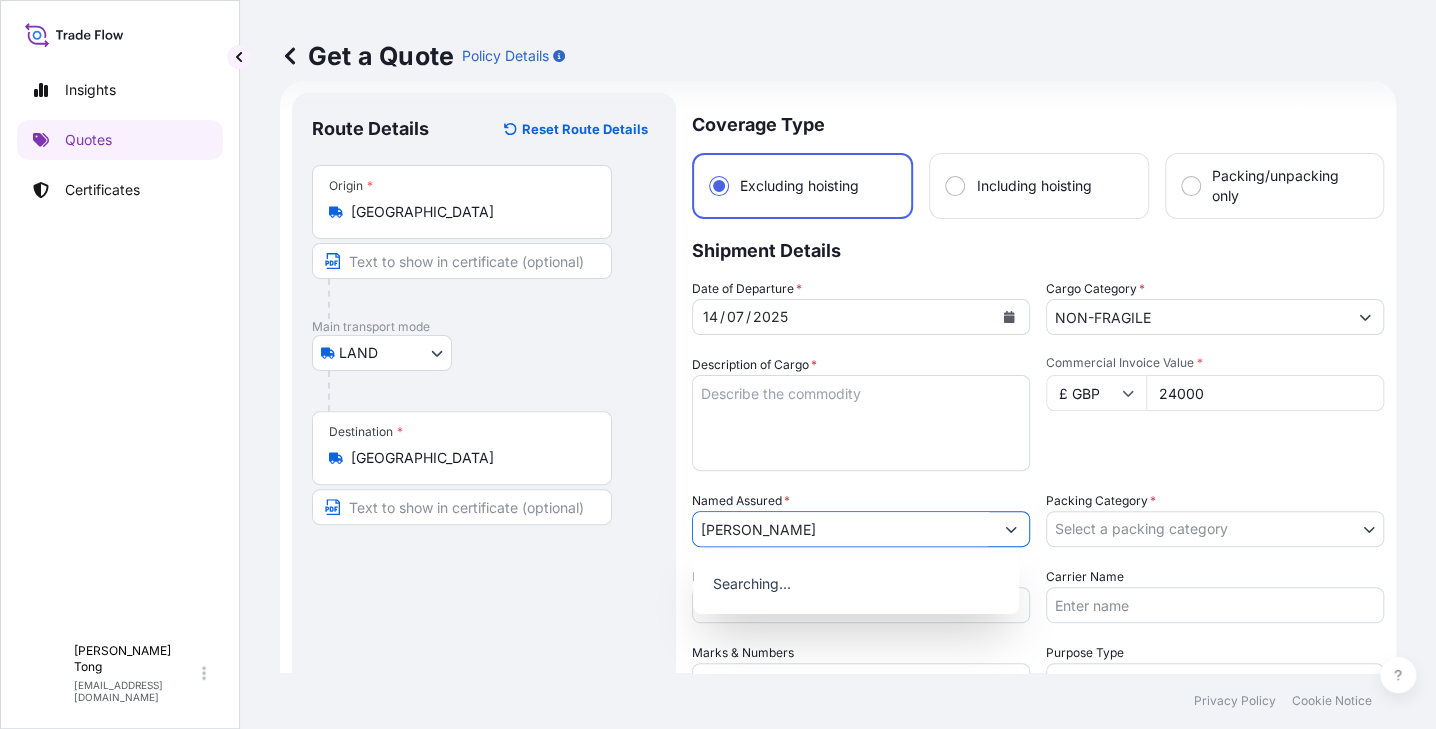 type on "Soobin Yang" 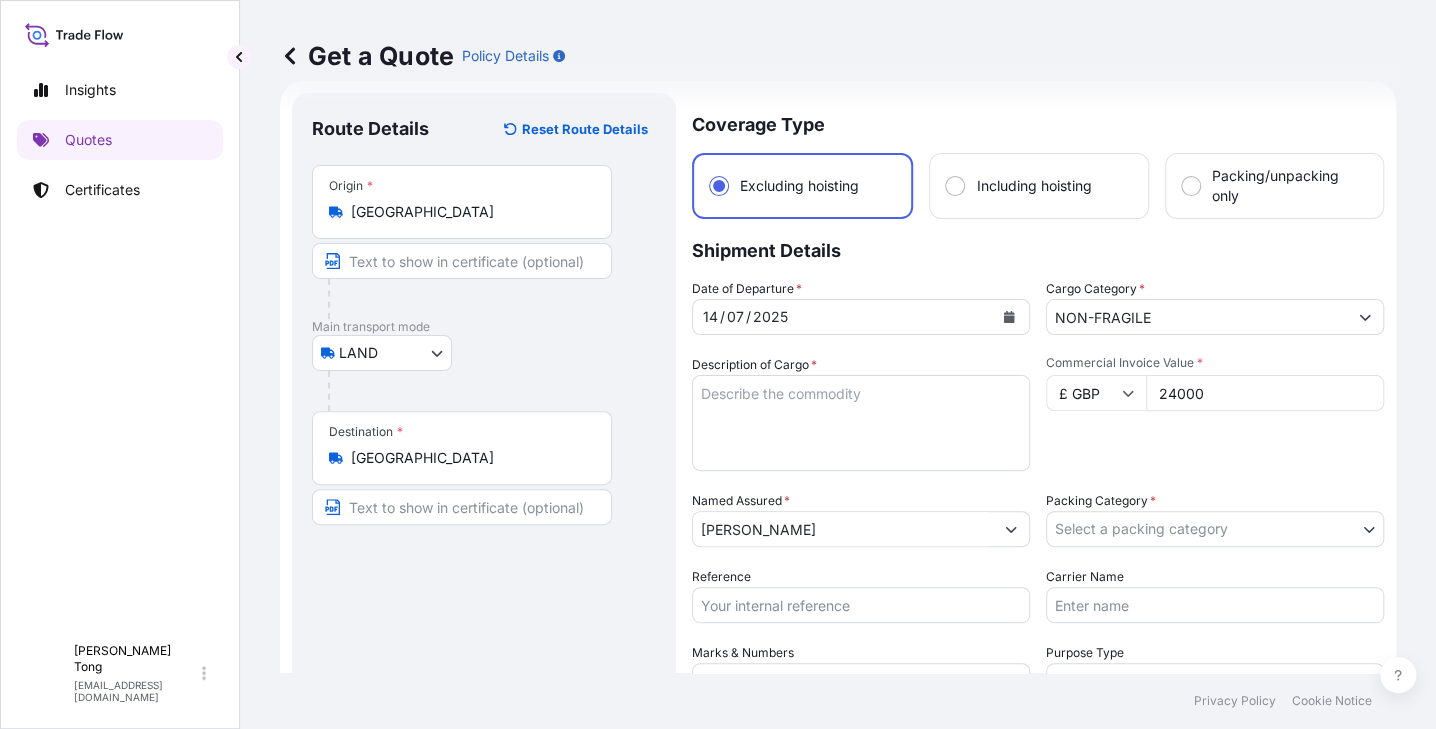 click on "Reference" at bounding box center (861, 605) 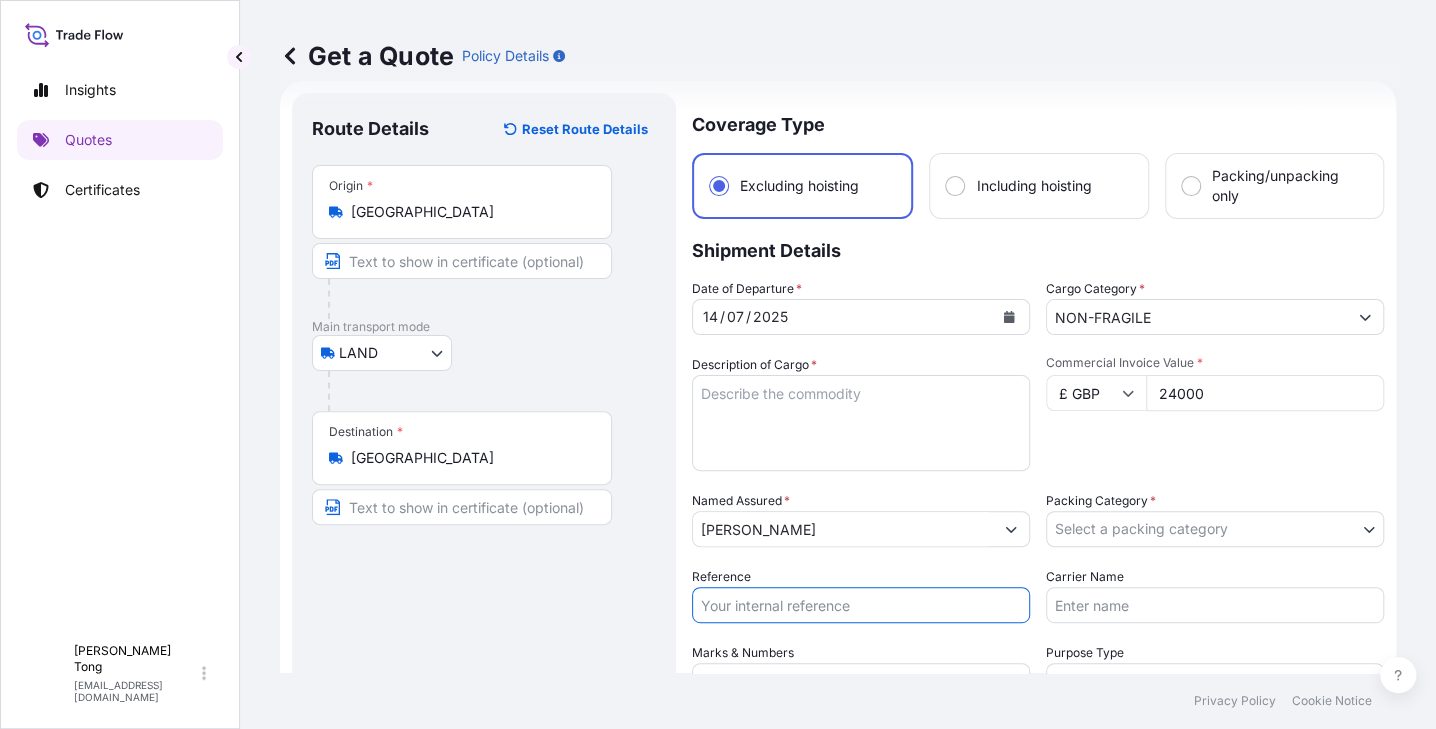 paste on "AMLS257888TTGJ" 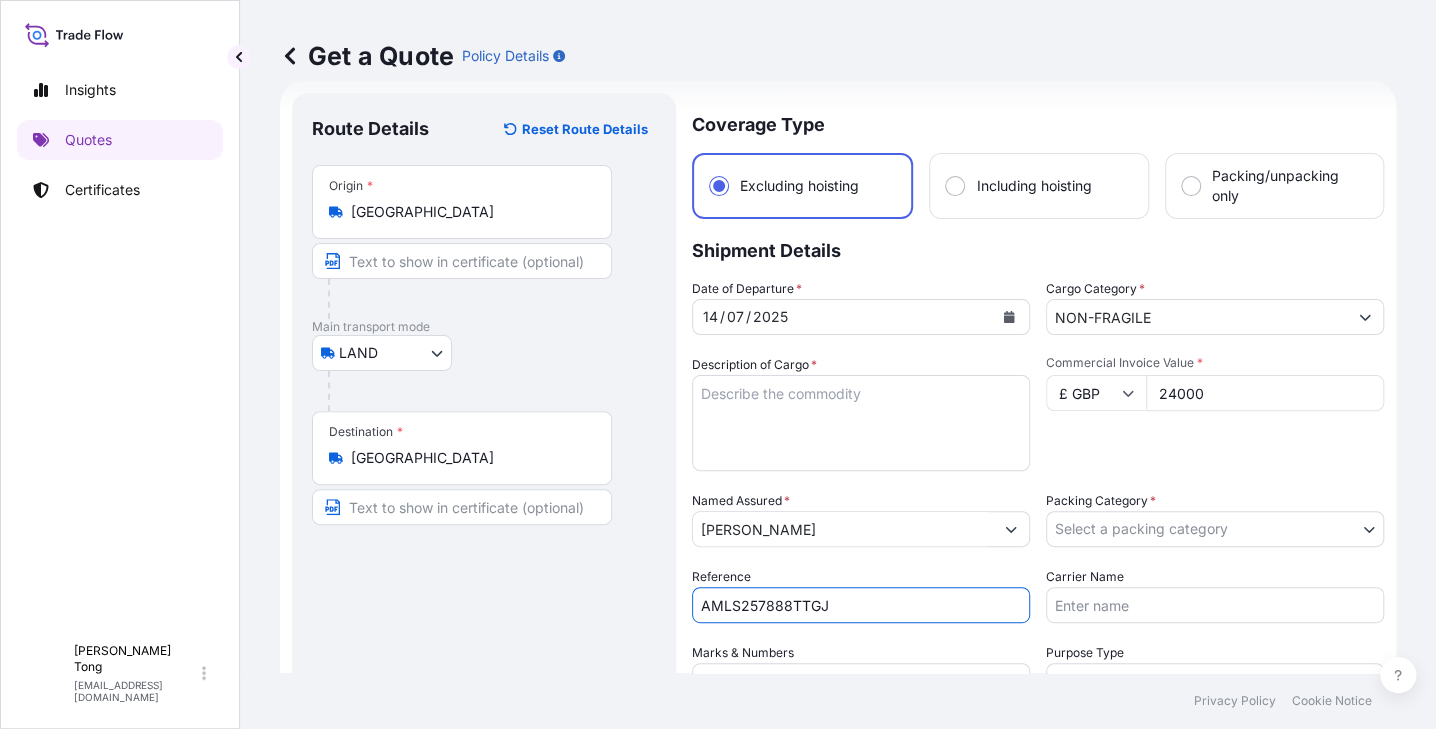 type on "AMLS257888TTGJ" 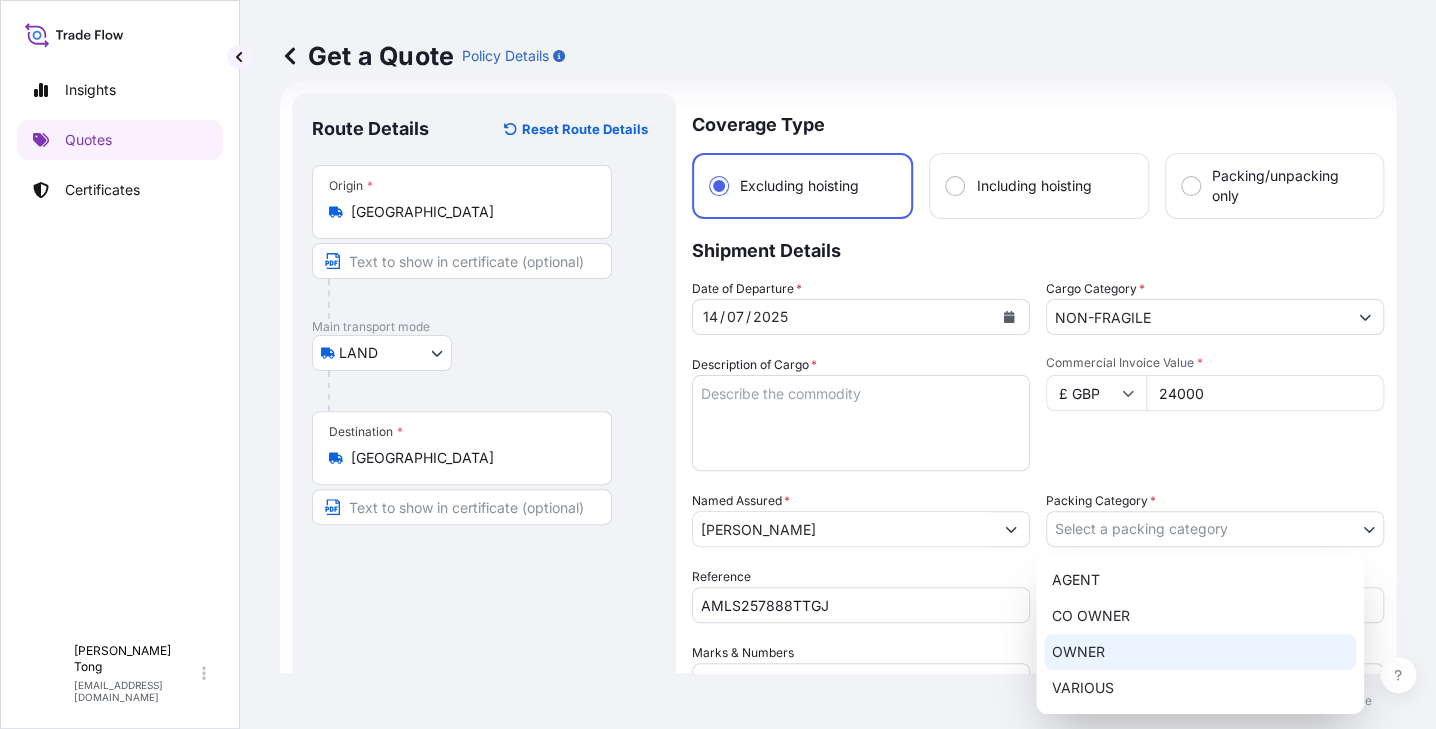 click on "OWNER" at bounding box center (1200, 652) 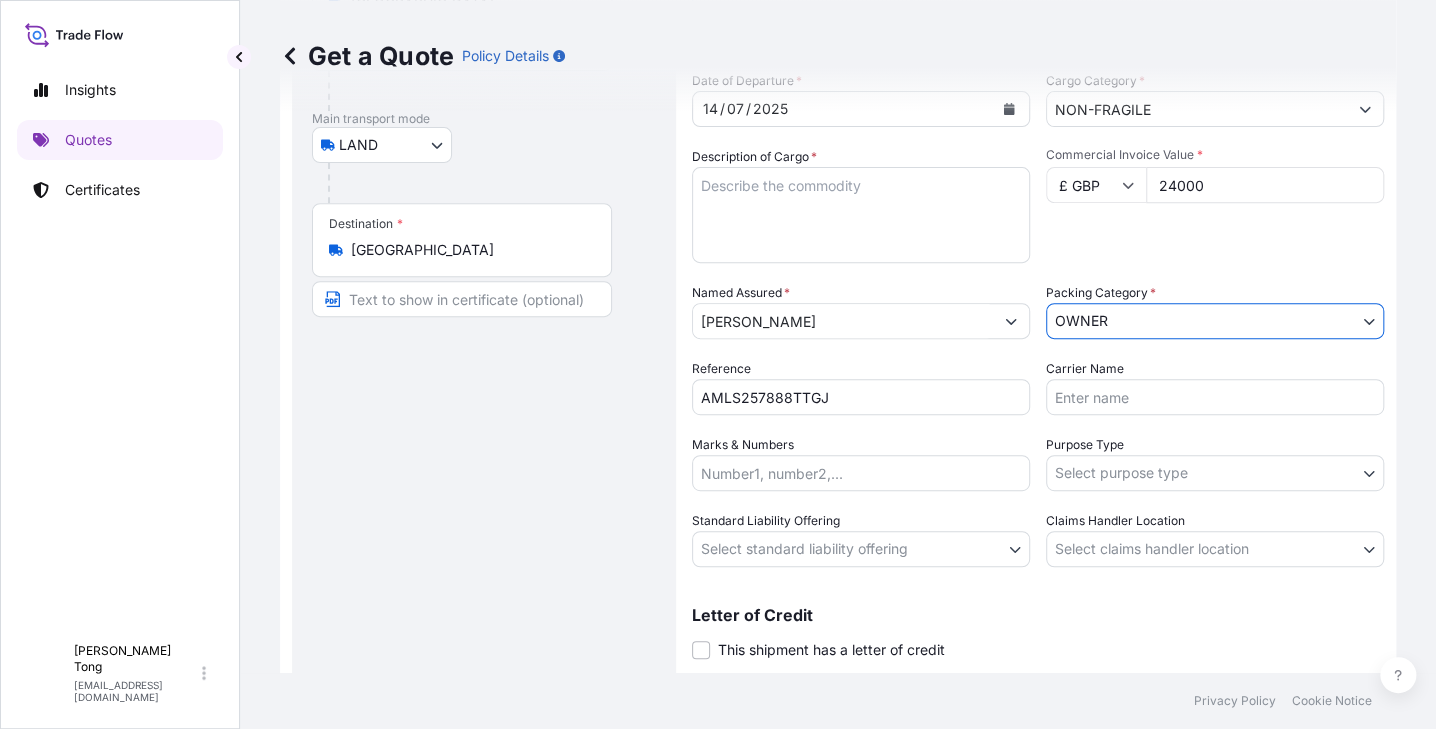 scroll, scrollTop: 281, scrollLeft: 0, axis: vertical 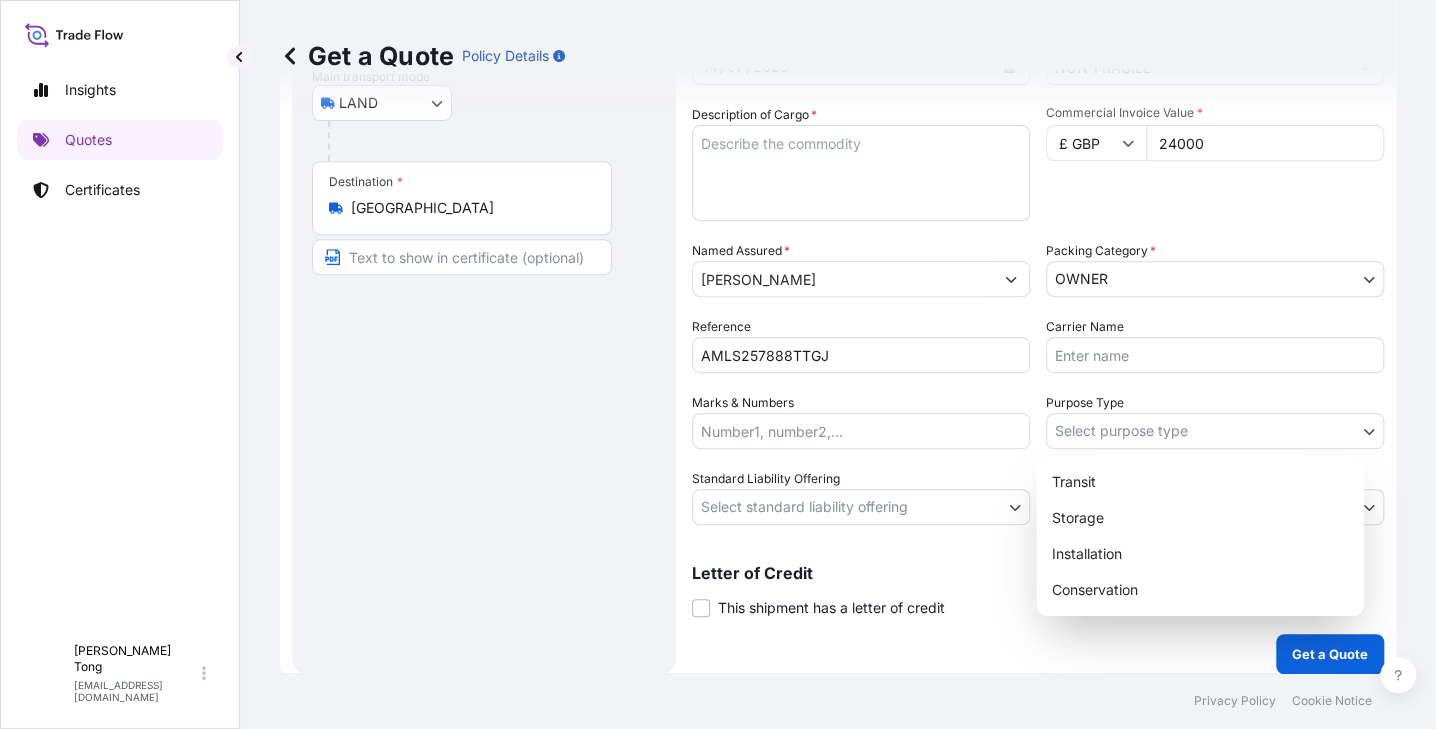 click on "1 option available.
Insights Quotes Certificates C Cathy   Tong cathytong@helutrans.com Get a Quote Policy Details Route Details Reset Route Details Place of loading Road / Inland Road / Inland Origin * Hong Kong Main transport mode LAND COURIER INSTALLATION LAND SEA AIR STORAGE Destination * Hong Kong Road / Inland Road / Inland Place of Discharge Coverage Type Excluding hoisting Including hoisting Packing/unpacking only Shipment Details Date of Departure * 14 / 07 / 2025 Cargo Category * NON-FRAGILE Description of Cargo * Commercial Invoice Value   * £ GBP 24000 Named Assured * Soobin Yang Packing Category * OWNER AGENT CO-OWNER OWNER Various Reference AMLS257888TTGJ Carrier Name Marks & Numbers Purpose Type Select purpose type Transit Storage Installation Conservation Standard Liability Offering Select standard liability offering Yes No Claims Handler Location Select claims handler location Hong Kong Singapore Letter of Credit This shipment has a letter of credit Letter of credit * Get a Quote" at bounding box center [718, 364] 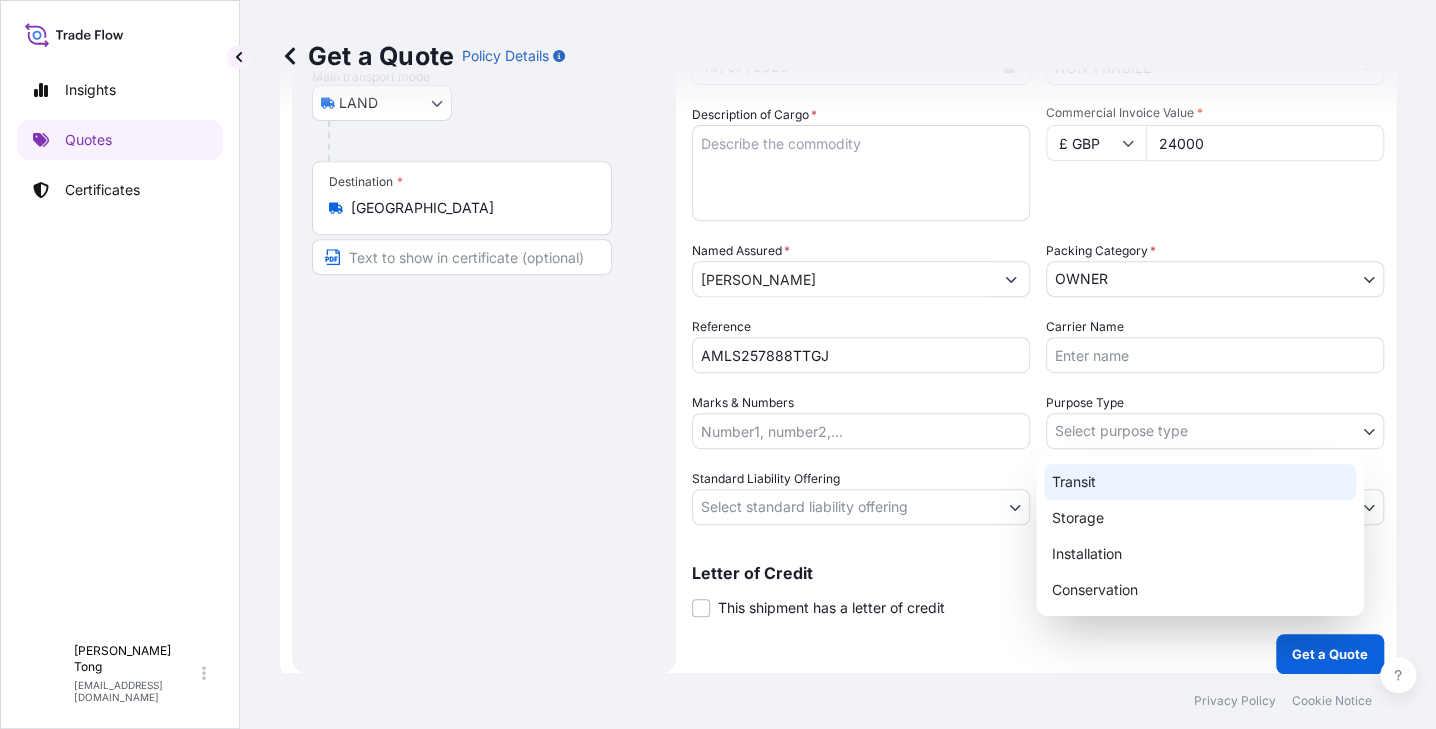 click on "Transit" at bounding box center (1200, 482) 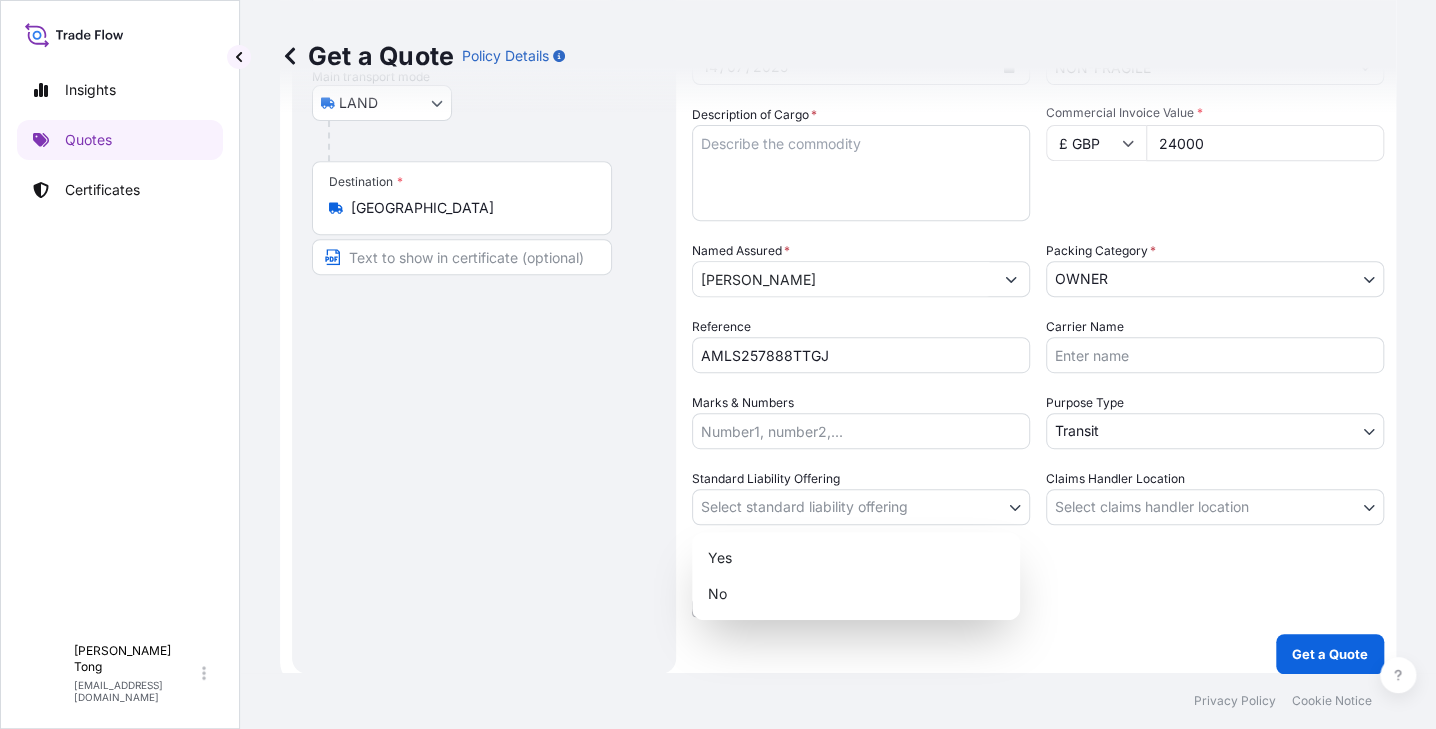 click on "1 option available.
Insights Quotes Certificates C Cathy   Tong cathytong@helutrans.com Get a Quote Policy Details Route Details Reset Route Details Place of loading Road / Inland Road / Inland Origin * Hong Kong Main transport mode LAND COURIER INSTALLATION LAND SEA AIR STORAGE Destination * Hong Kong Road / Inland Road / Inland Place of Discharge Coverage Type Excluding hoisting Including hoisting Packing/unpacking only Shipment Details Date of Departure * 14 / 07 / 2025 Cargo Category * NON-FRAGILE Description of Cargo * Commercial Invoice Value   * £ GBP 24000 Named Assured * Soobin Yang Packing Category * OWNER AGENT CO-OWNER OWNER Various Reference AMLS257888TTGJ Carrier Name Marks & Numbers Purpose Type Transit Transit Storage Installation Conservation Standard Liability Offering Select standard liability offering Yes No Claims Handler Location Select claims handler location Hong Kong Singapore Letter of Credit This shipment has a letter of credit Letter of credit * Get a Quote Privacy Policy 0" at bounding box center (718, 364) 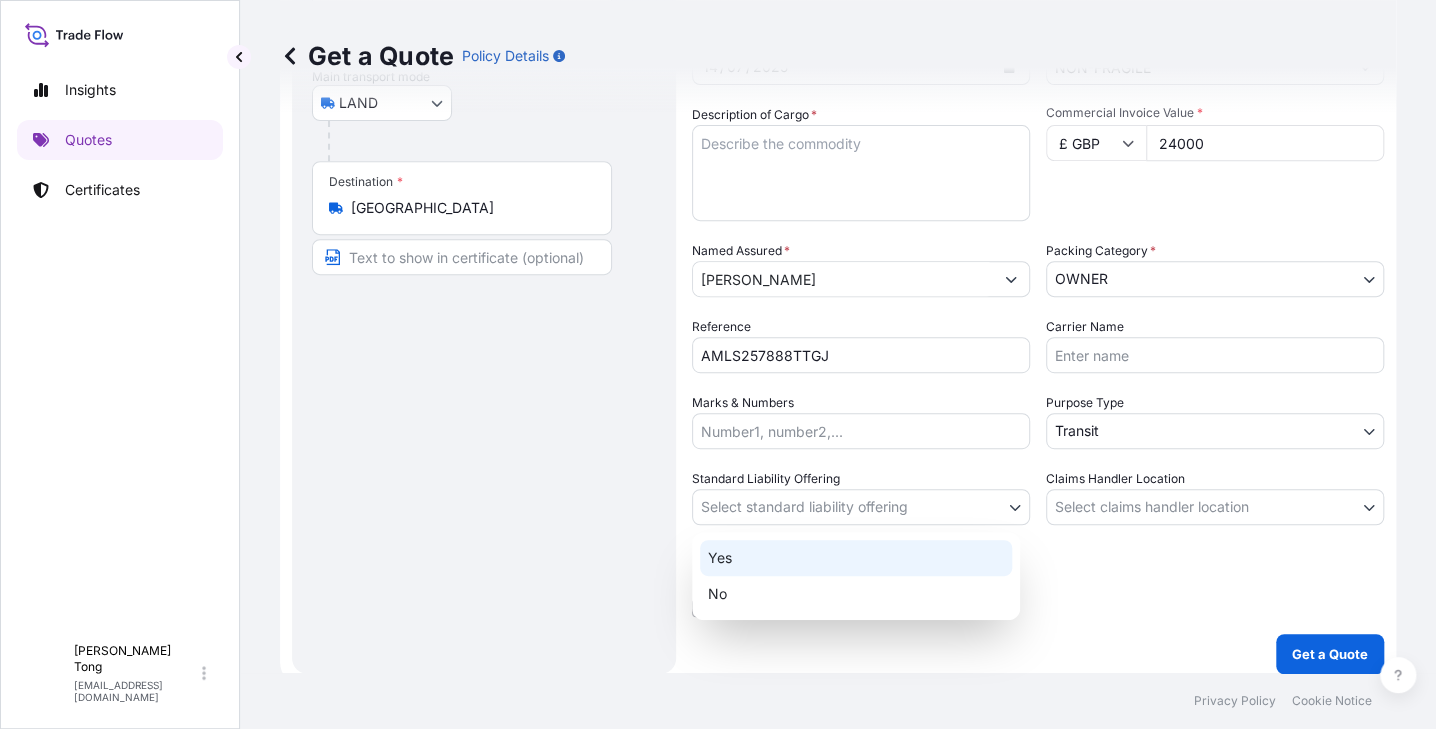 click on "Yes" at bounding box center (856, 558) 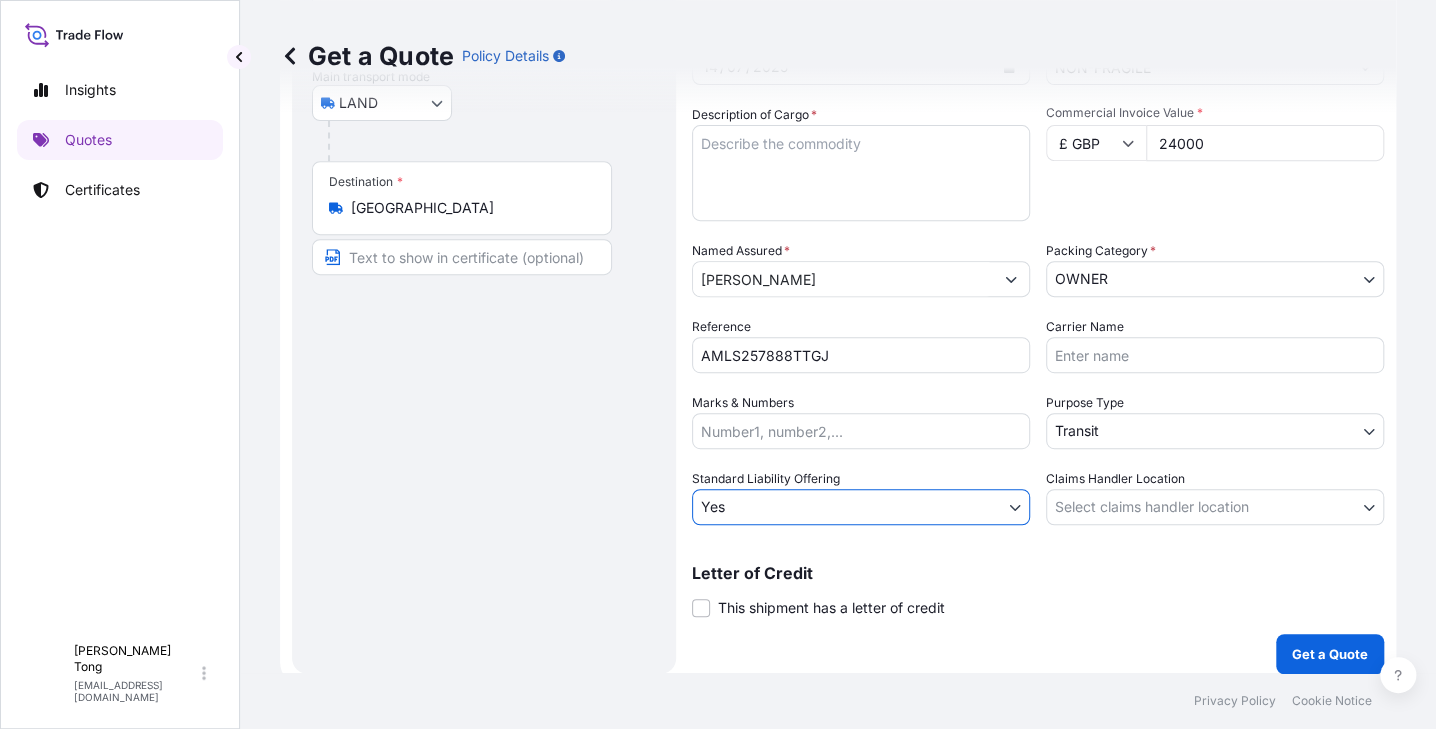 click on "Insights Quotes Certificates C Cathy   Tong cathytong@helutrans.com Get a Quote Policy Details Route Details Reset Route Details Place of loading Road / Inland Road / Inland Origin * Hong Kong Main transport mode LAND COURIER INSTALLATION LAND SEA AIR STORAGE Destination * Hong Kong Road / Inland Road / Inland Place of Discharge Coverage Type Excluding hoisting Including hoisting Packing/unpacking only Shipment Details Date of Departure * 14 / 07 / 2025 Cargo Category * NON-FRAGILE Description of Cargo * Commercial Invoice Value   * £ GBP 24000 Named Assured * Soobin Yang Packing Category * OWNER AGENT CO-OWNER OWNER Various Reference AMLS257888TTGJ Carrier Name Marks & Numbers Purpose Type Transit Transit Storage Installation Conservation Standard Liability Offering Yes Yes No Claims Handler Location Select claims handler location Hong Kong Singapore Letter of Credit This shipment has a letter of credit Letter of credit * Letter of credit may not exceed 12000 characters Get a Quote Privacy Policy 0" at bounding box center (718, 364) 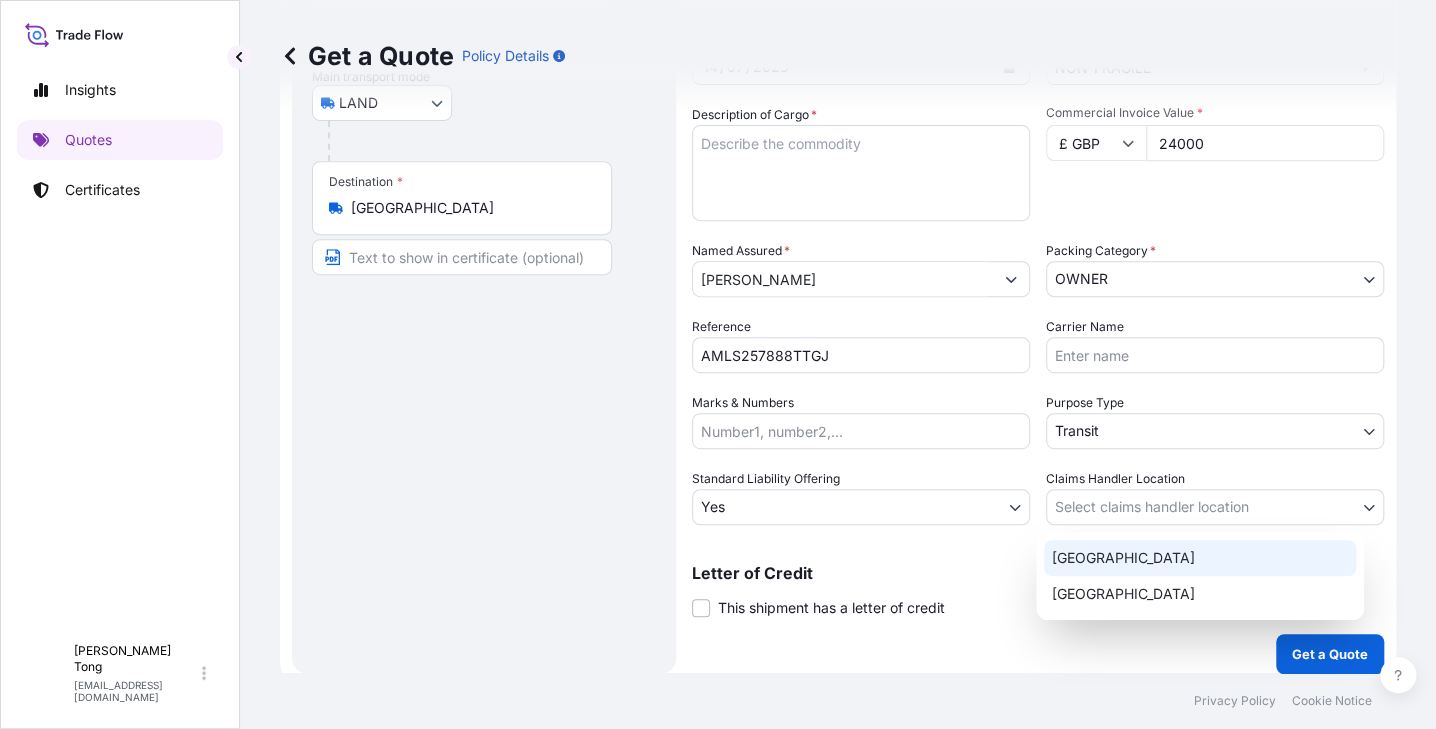 click on "Hong Kong" at bounding box center (1200, 558) 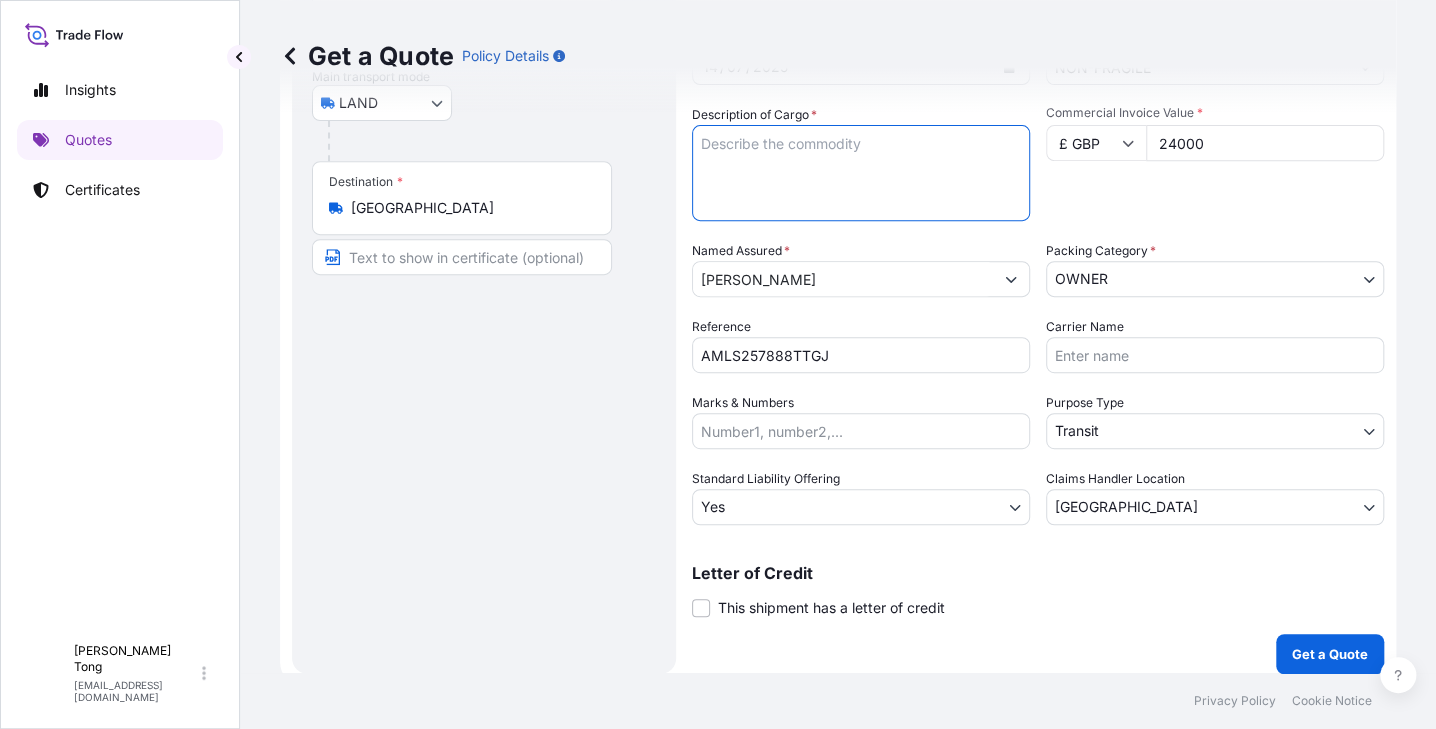 click on "Description of Cargo *" at bounding box center [861, 173] 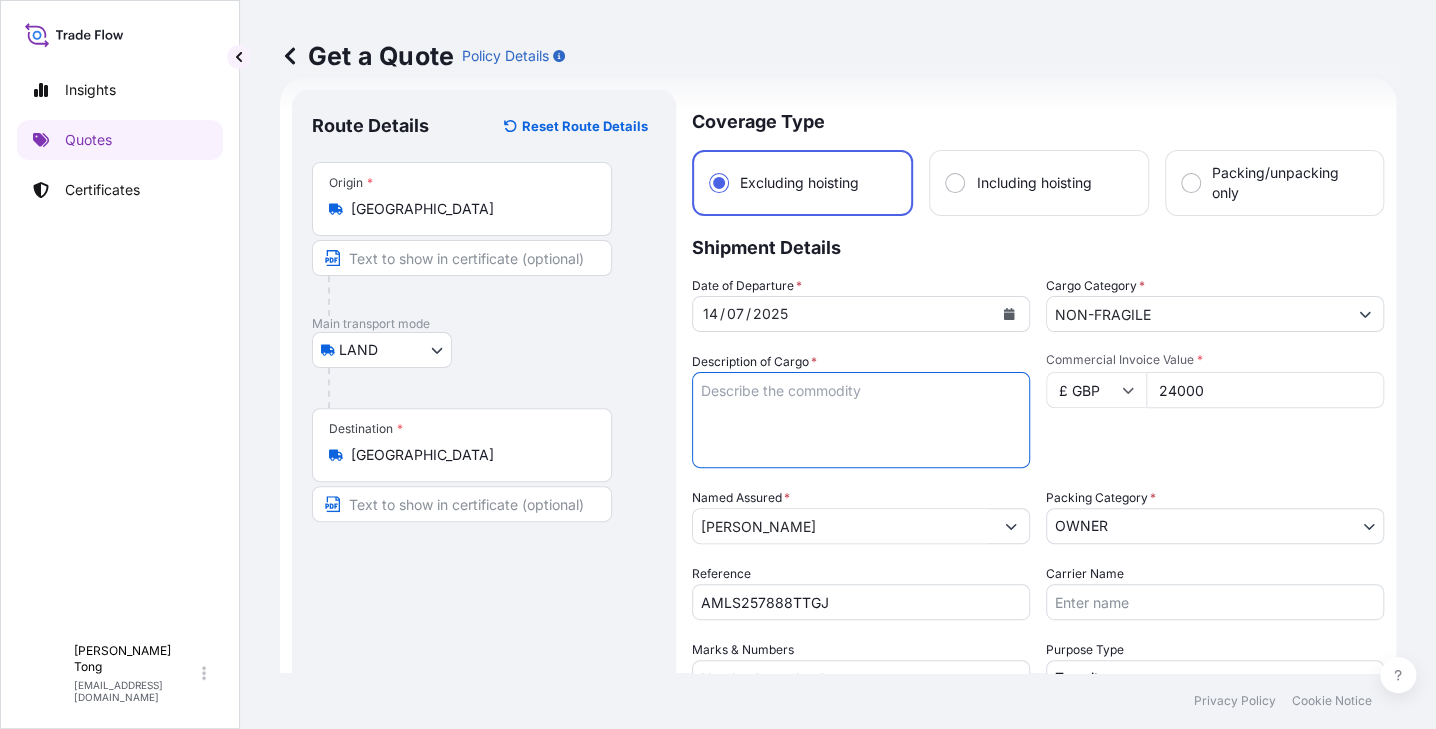 scroll, scrollTop: 31, scrollLeft: 0, axis: vertical 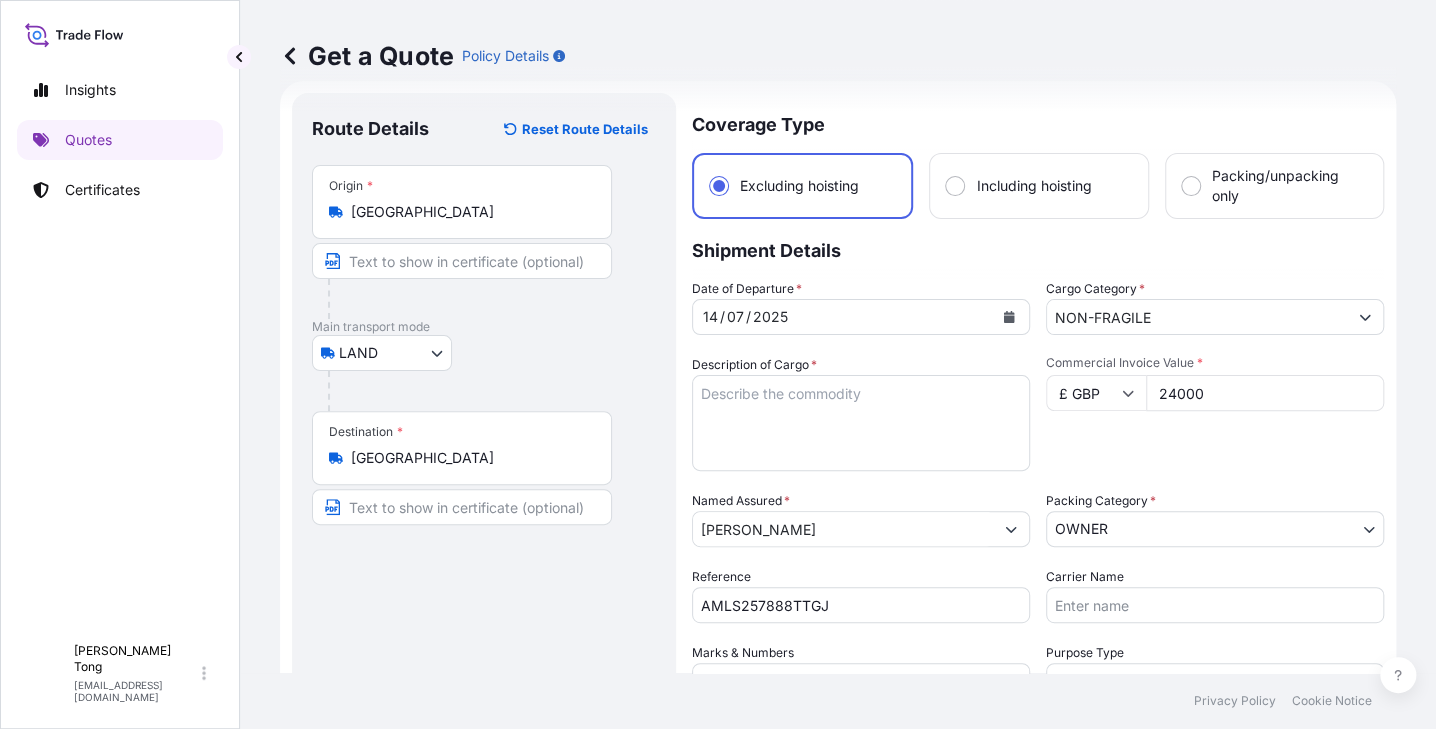 click on "Description of Cargo *" at bounding box center (861, 423) 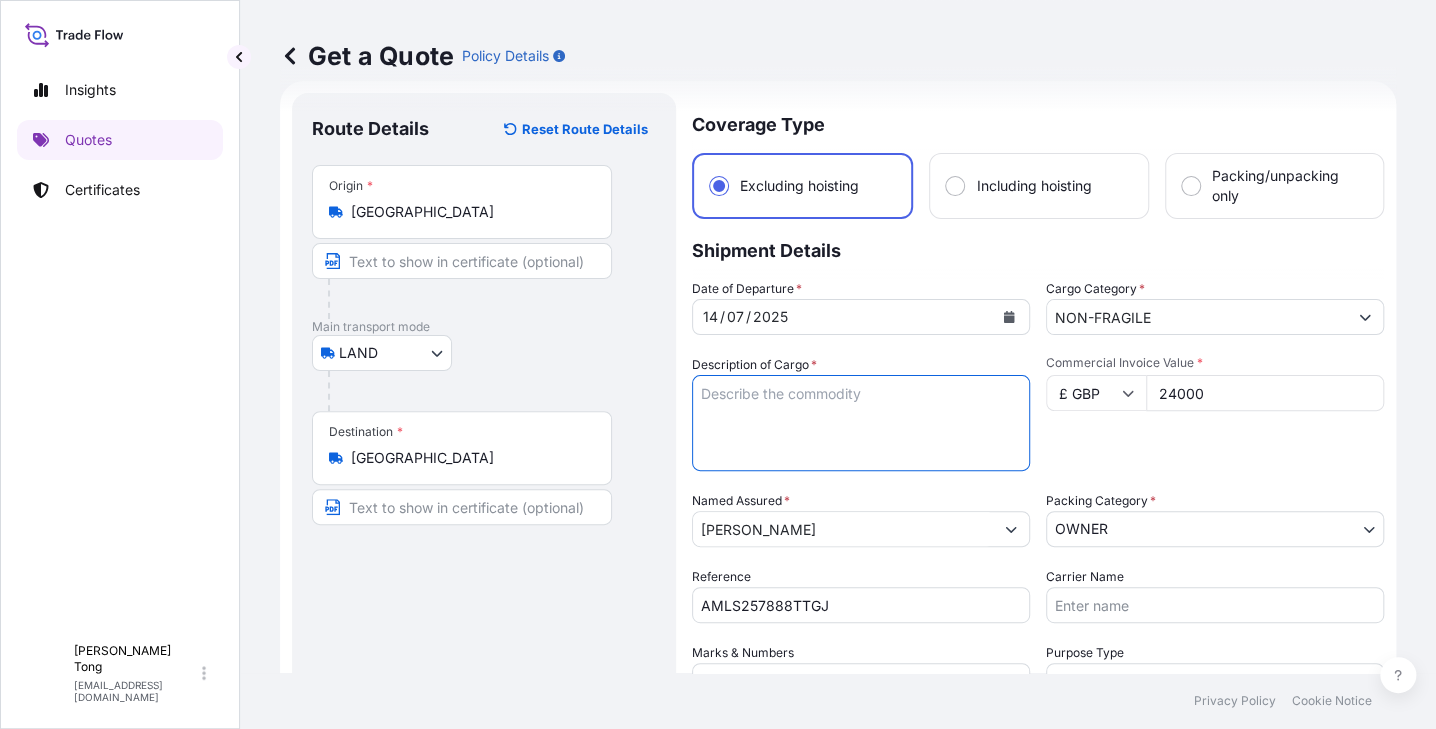 paste on "MICHELE FLETCHER, All These Gray Days, 2024, Oil on linen, JJ78083" 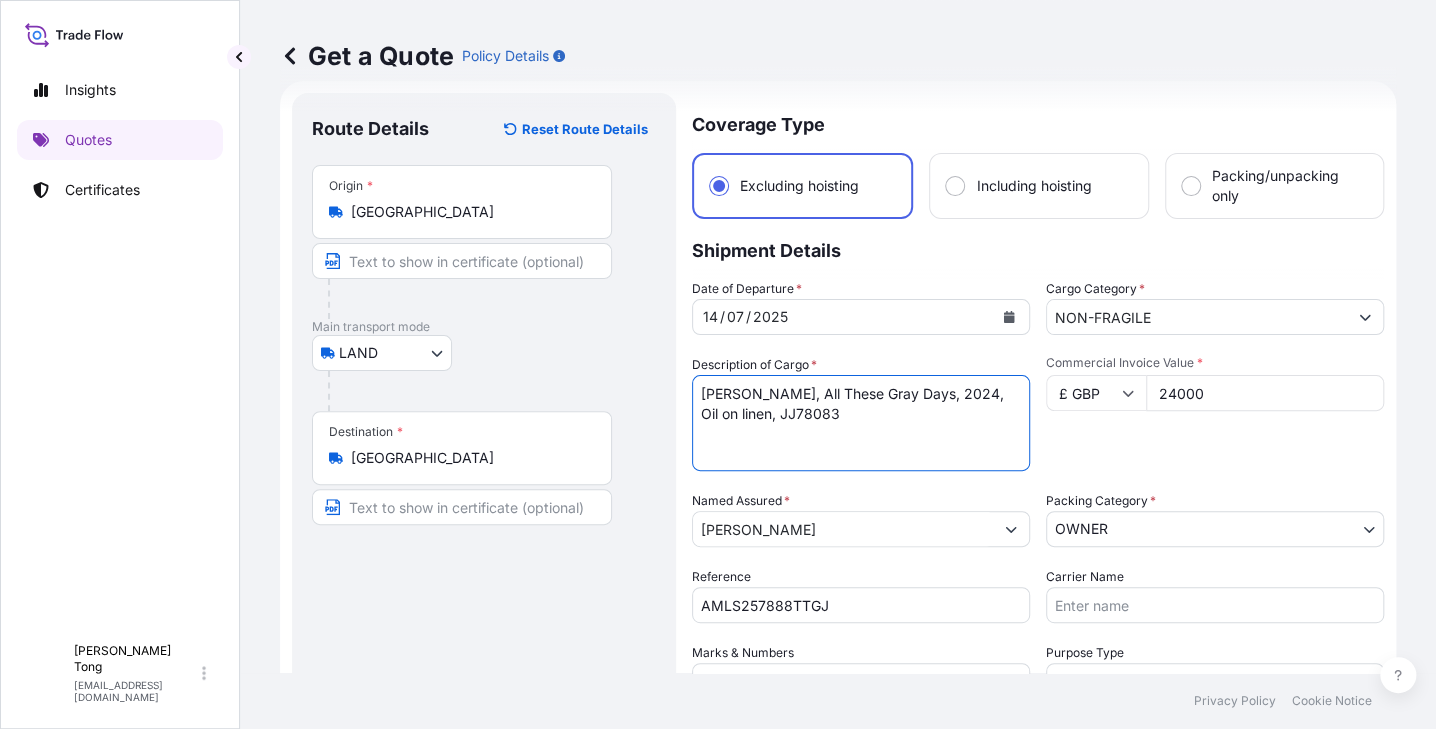 type on "MICHELE FLETCHER, All These Gray Days, 2024, Oil on linen, JJ78083" 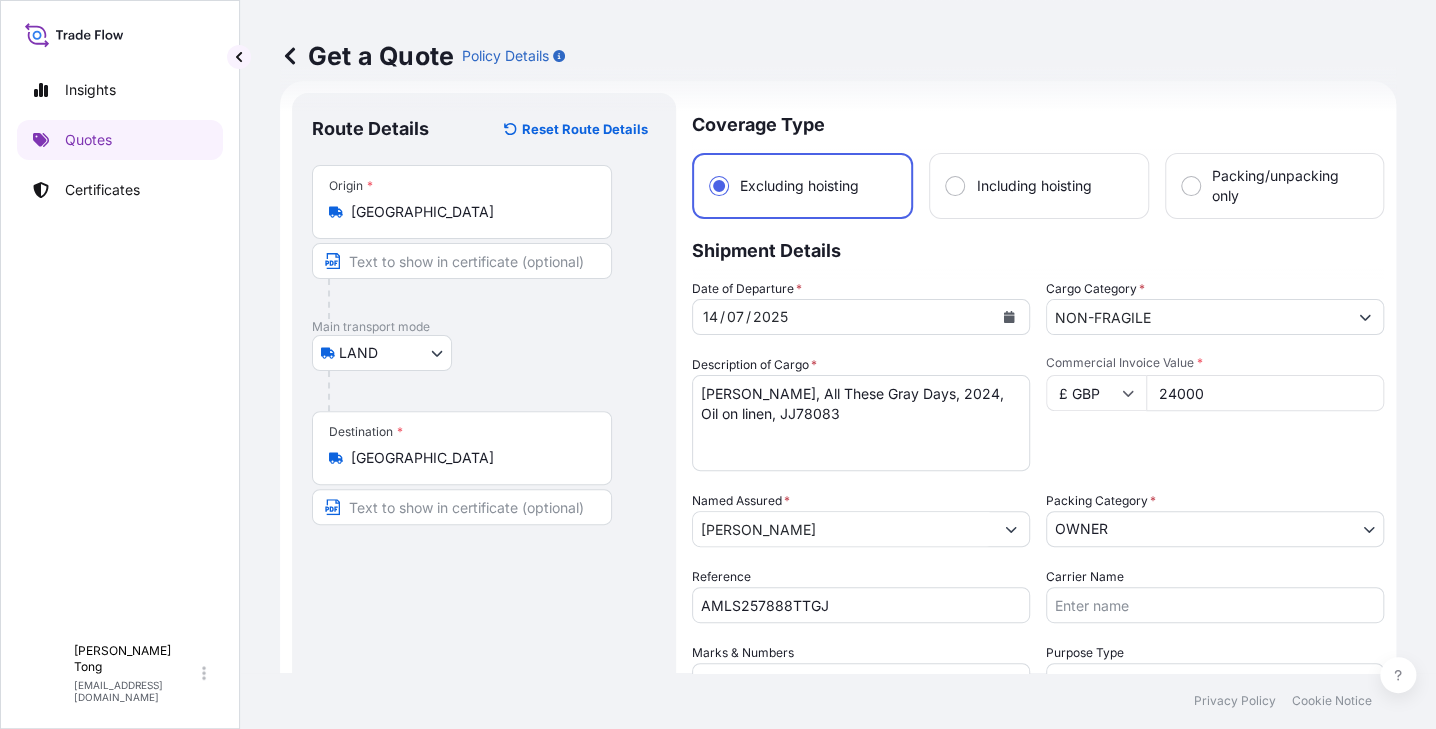 click on "Main transport mode" at bounding box center (484, 327) 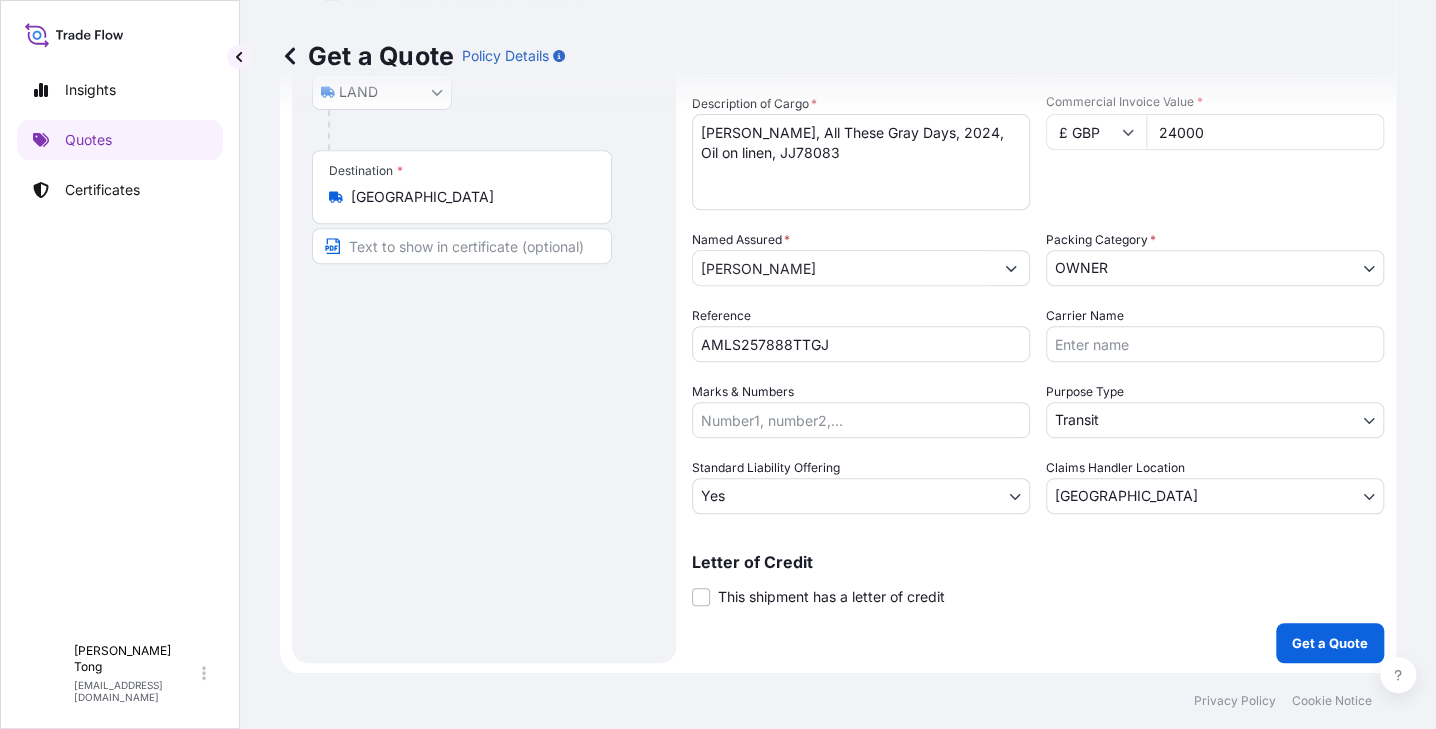 scroll, scrollTop: 293, scrollLeft: 0, axis: vertical 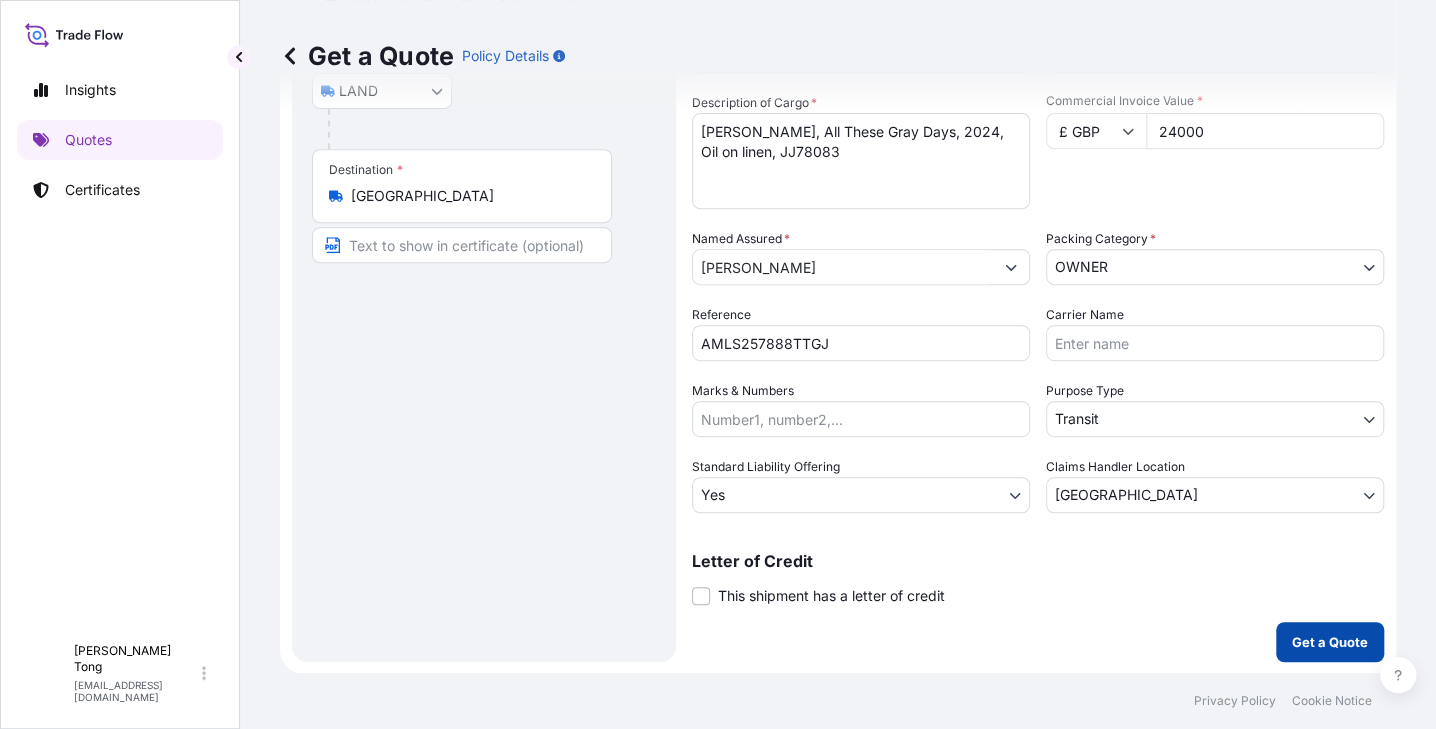 click on "Get a Quote" at bounding box center [1330, 642] 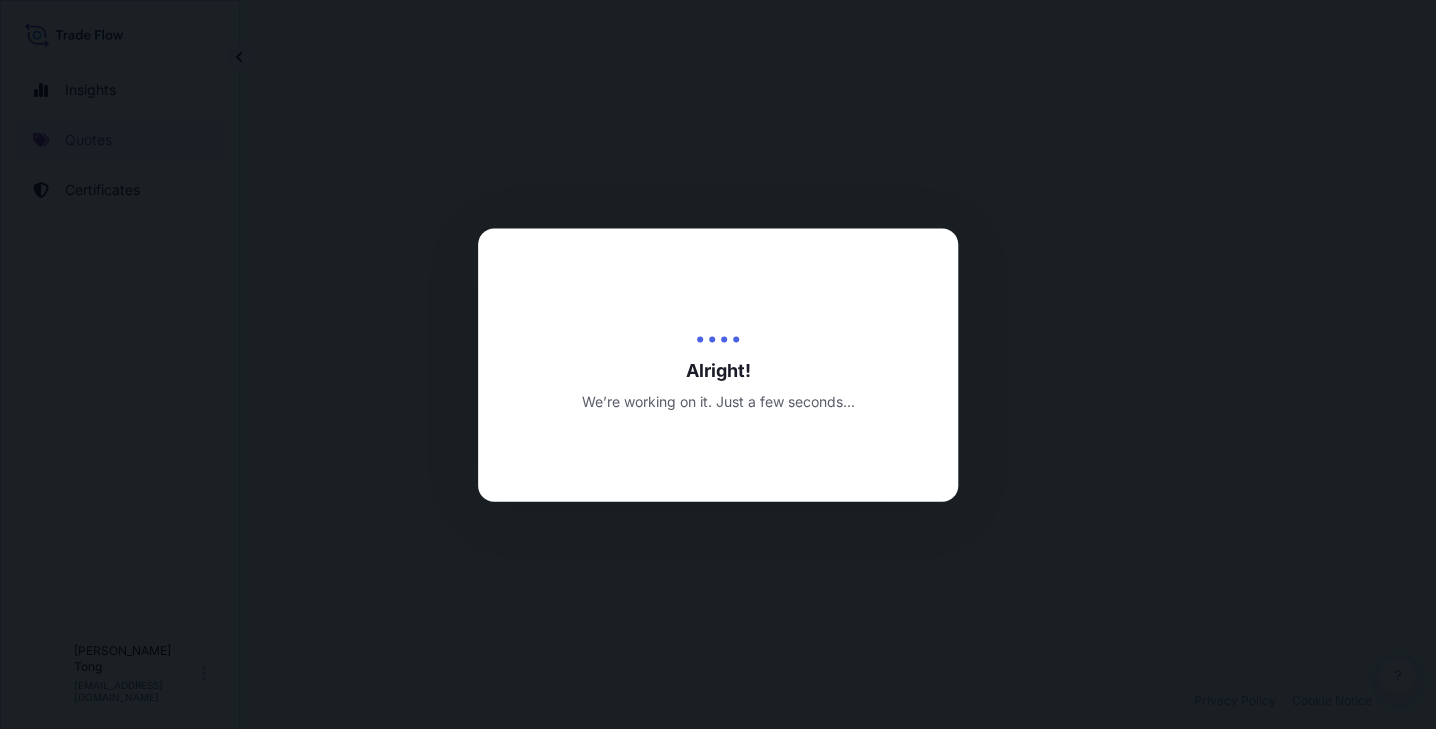 scroll, scrollTop: 0, scrollLeft: 0, axis: both 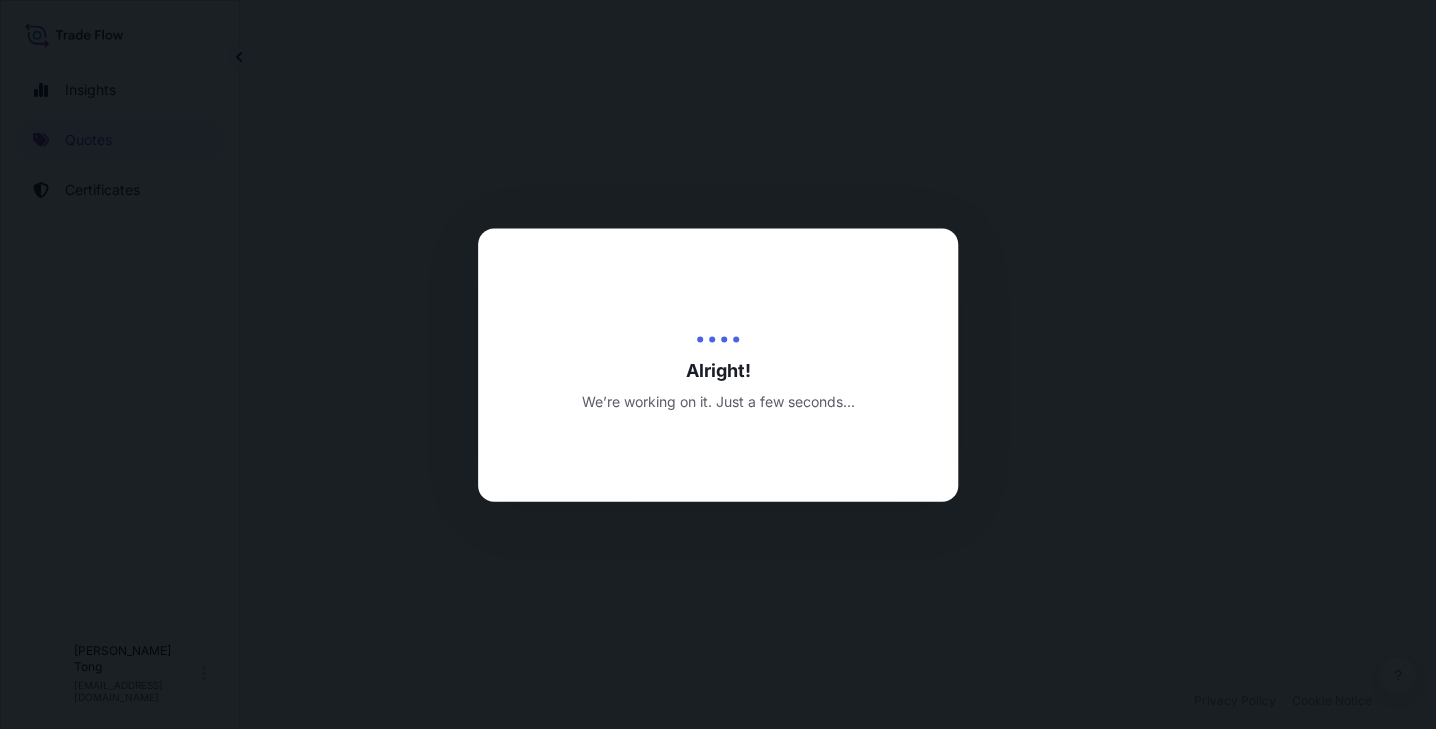 select on "Transit" 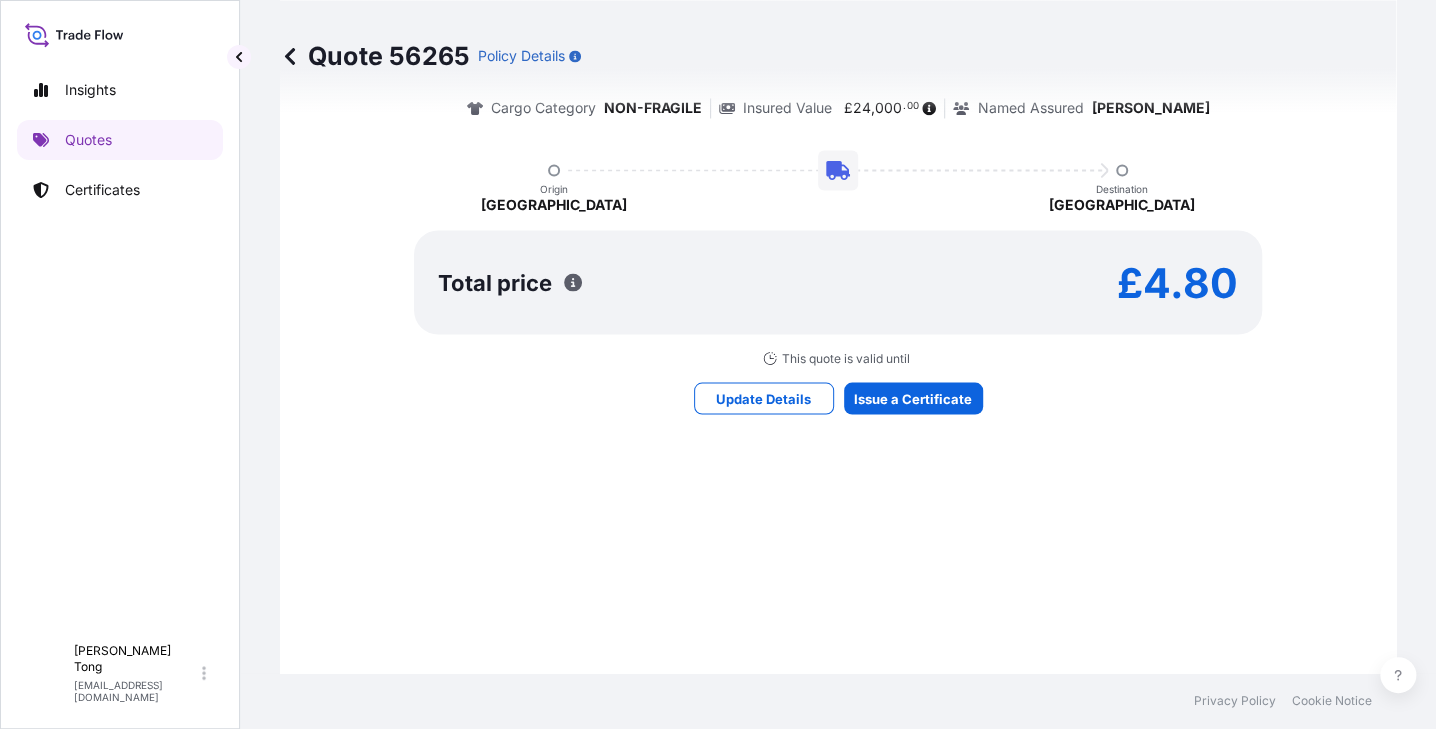 scroll, scrollTop: 1636, scrollLeft: 0, axis: vertical 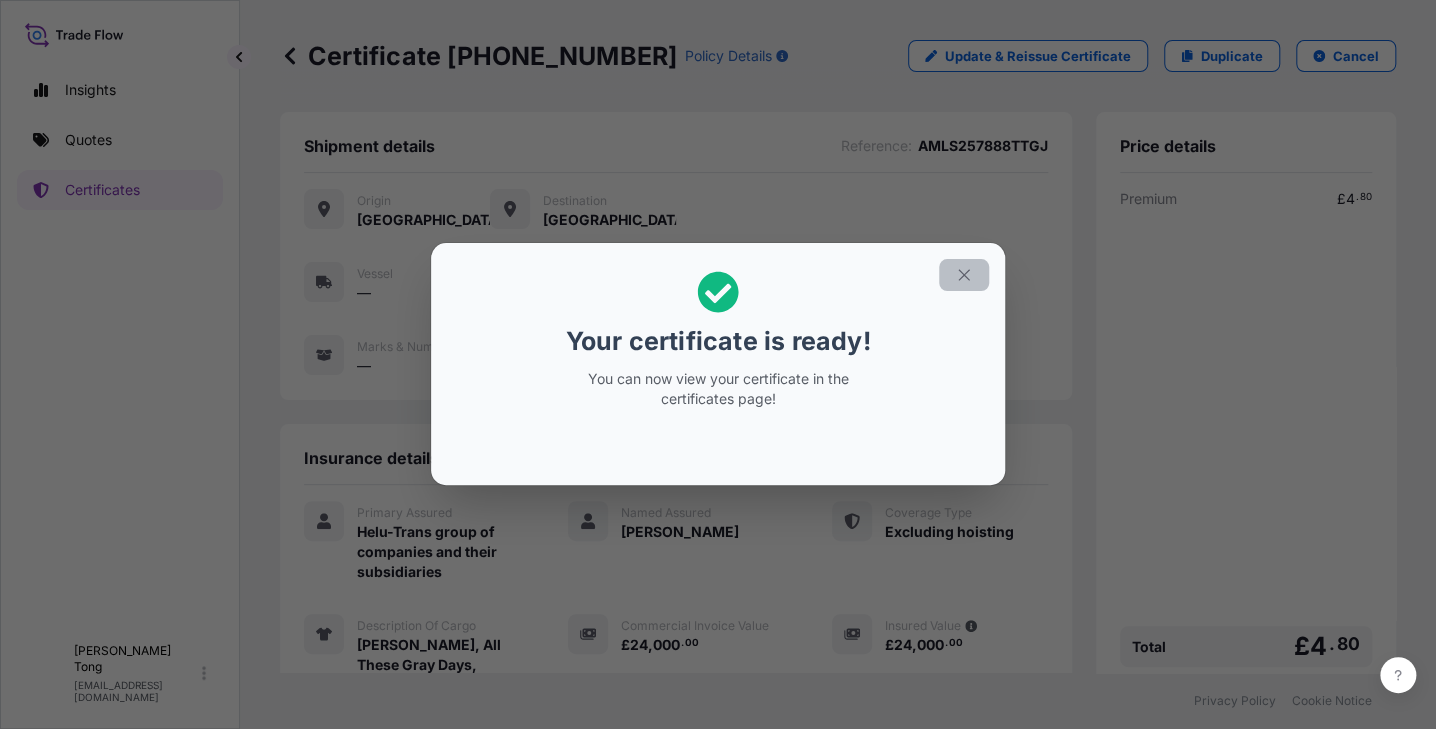 click 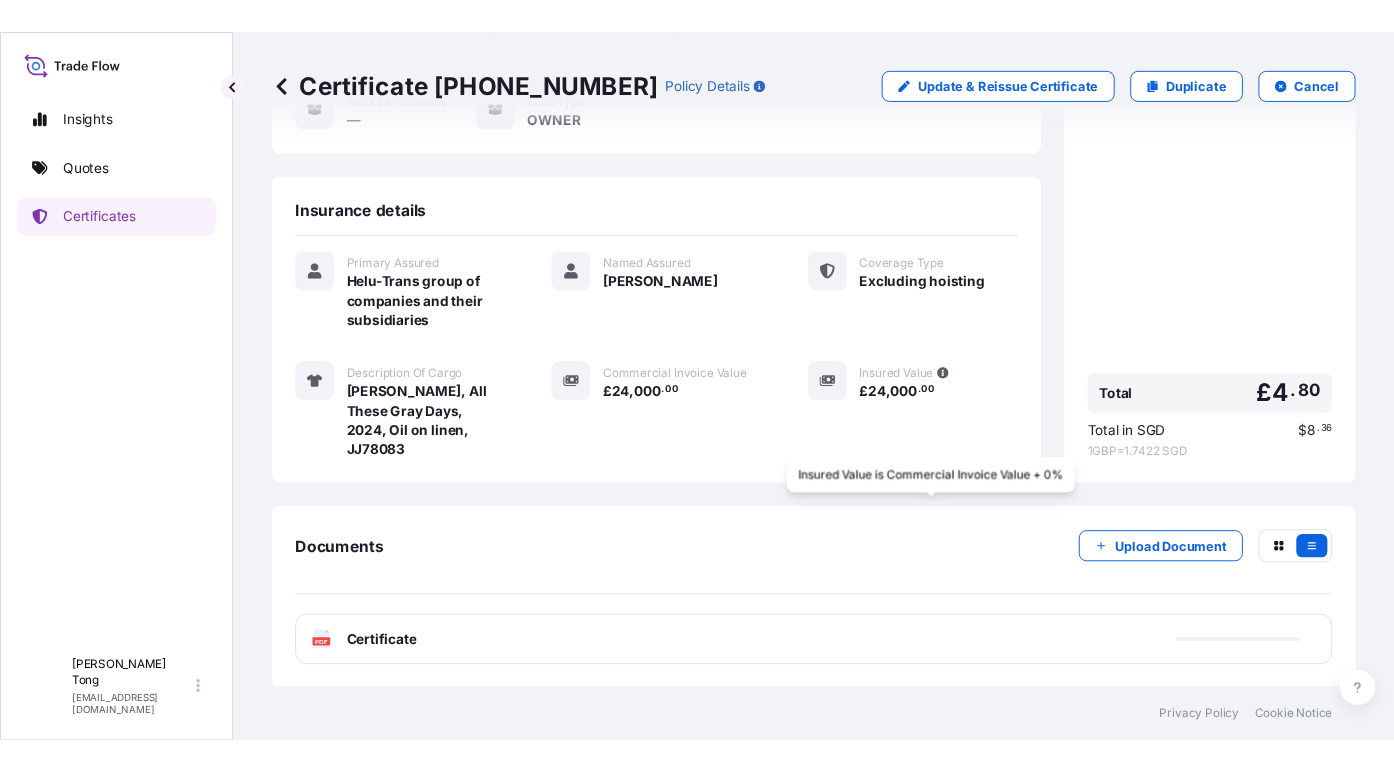 scroll, scrollTop: 275, scrollLeft: 0, axis: vertical 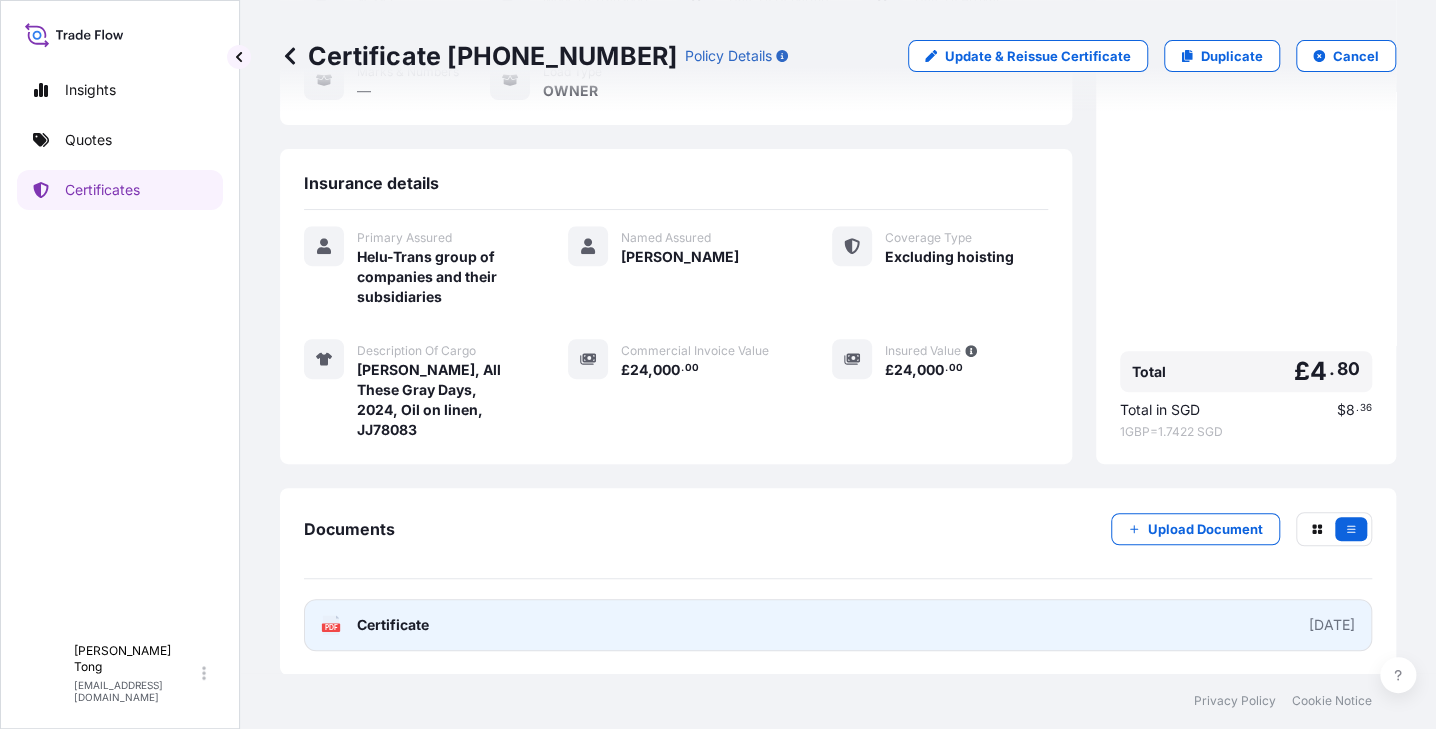 click on "PDF Certificate 2025-07-08" at bounding box center (838, 625) 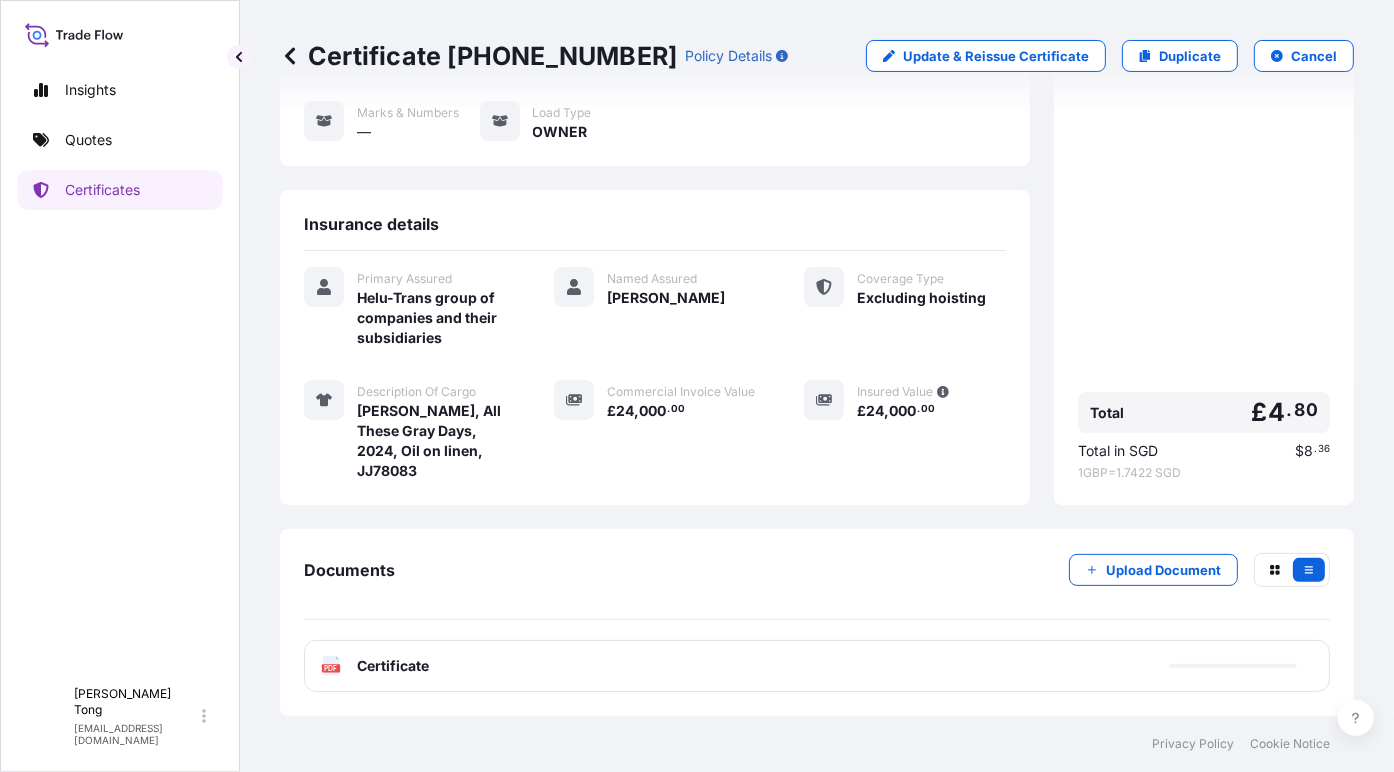 scroll, scrollTop: 232, scrollLeft: 0, axis: vertical 